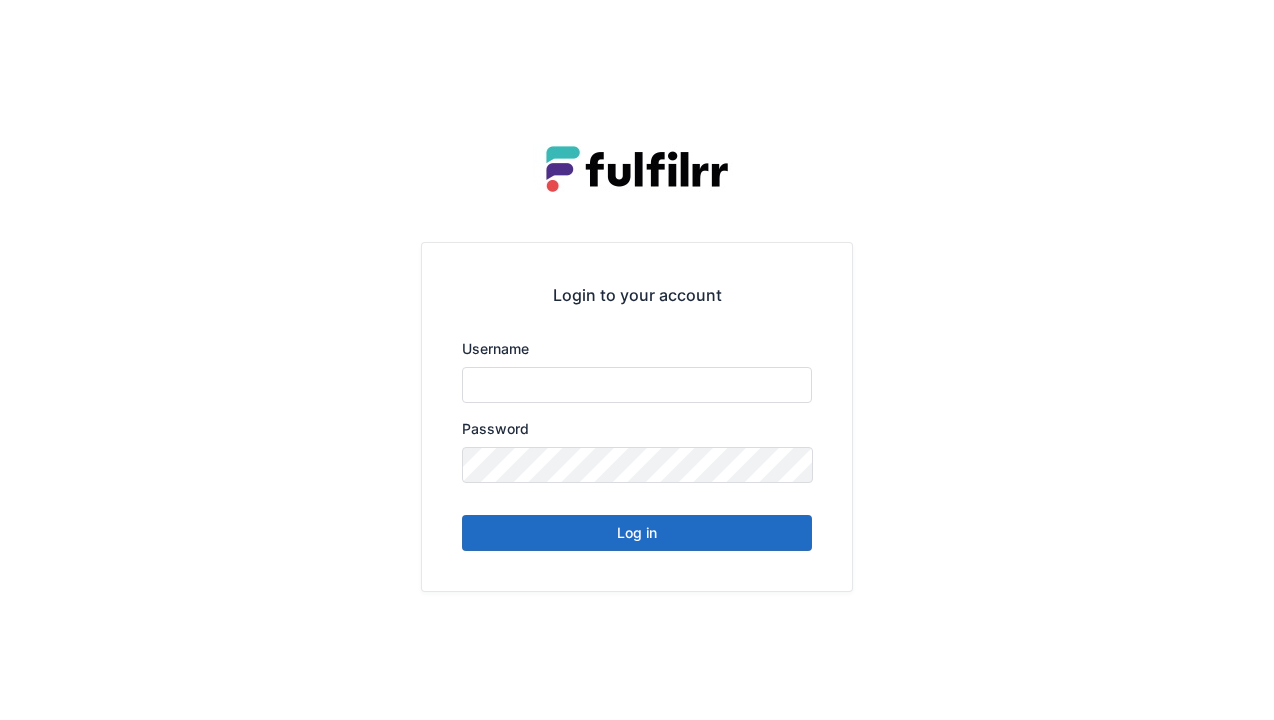 scroll, scrollTop: 0, scrollLeft: 0, axis: both 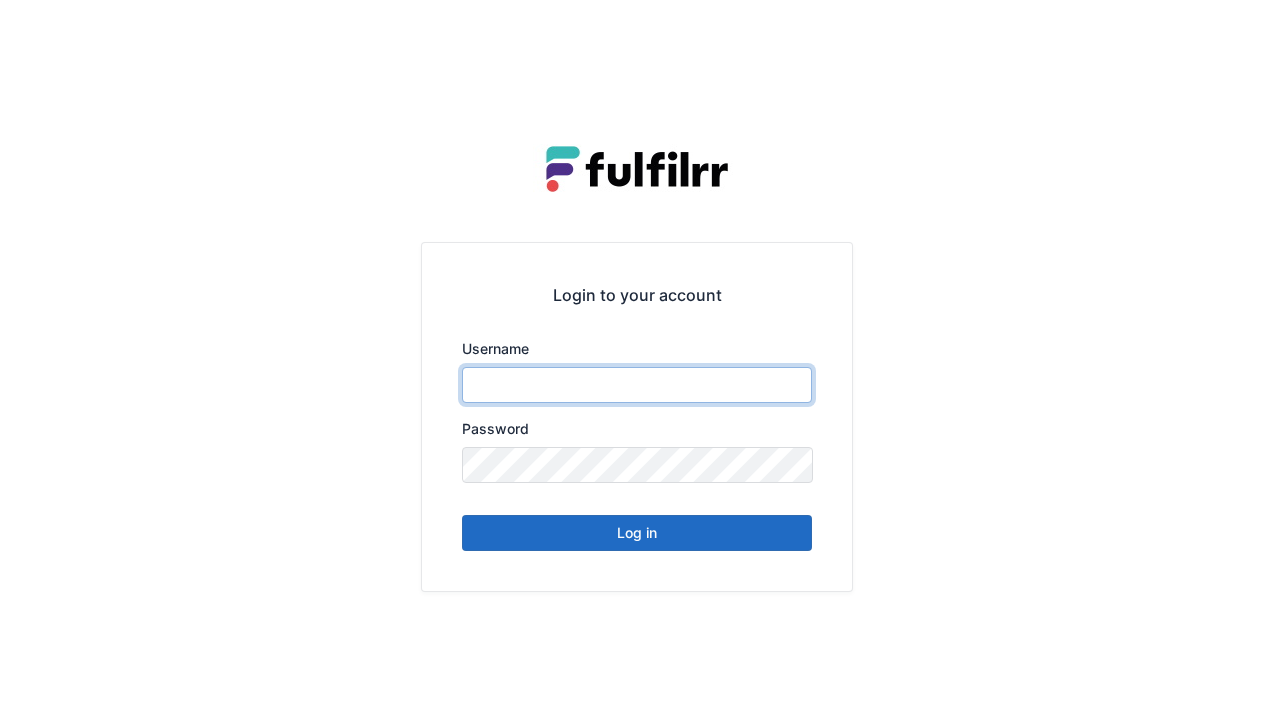 type on "******" 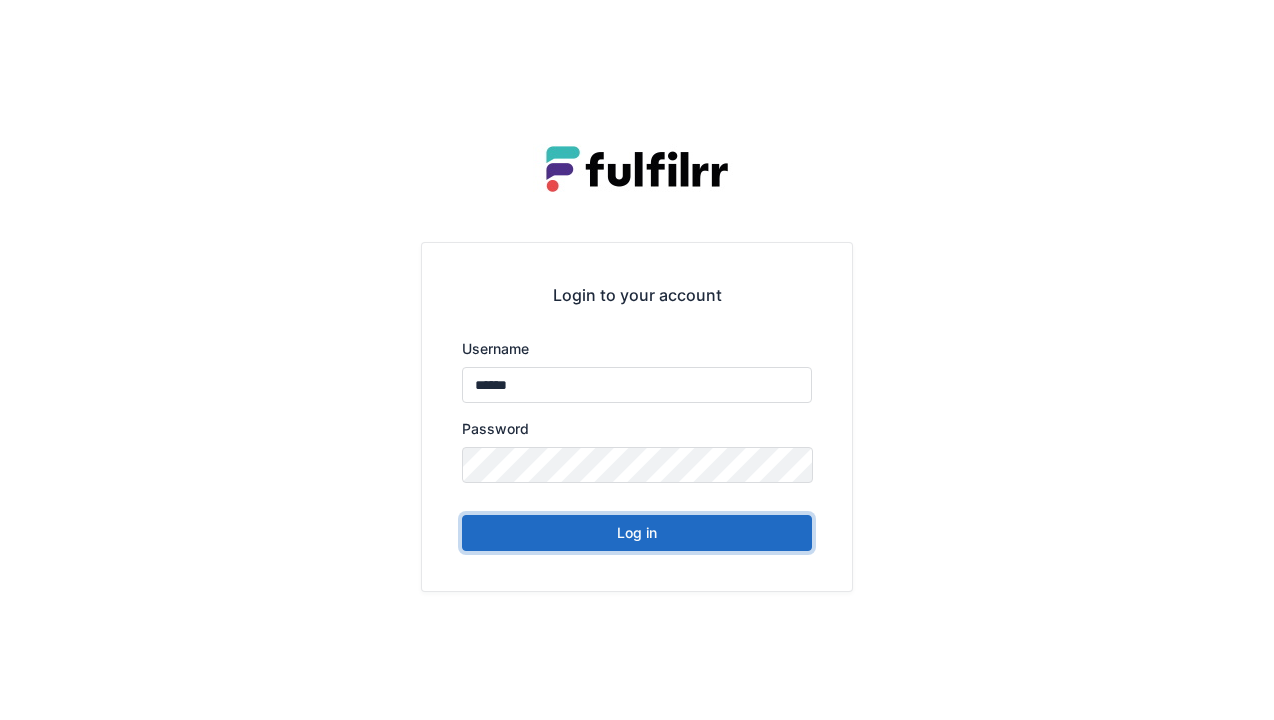 click on "Log in" at bounding box center [637, 533] 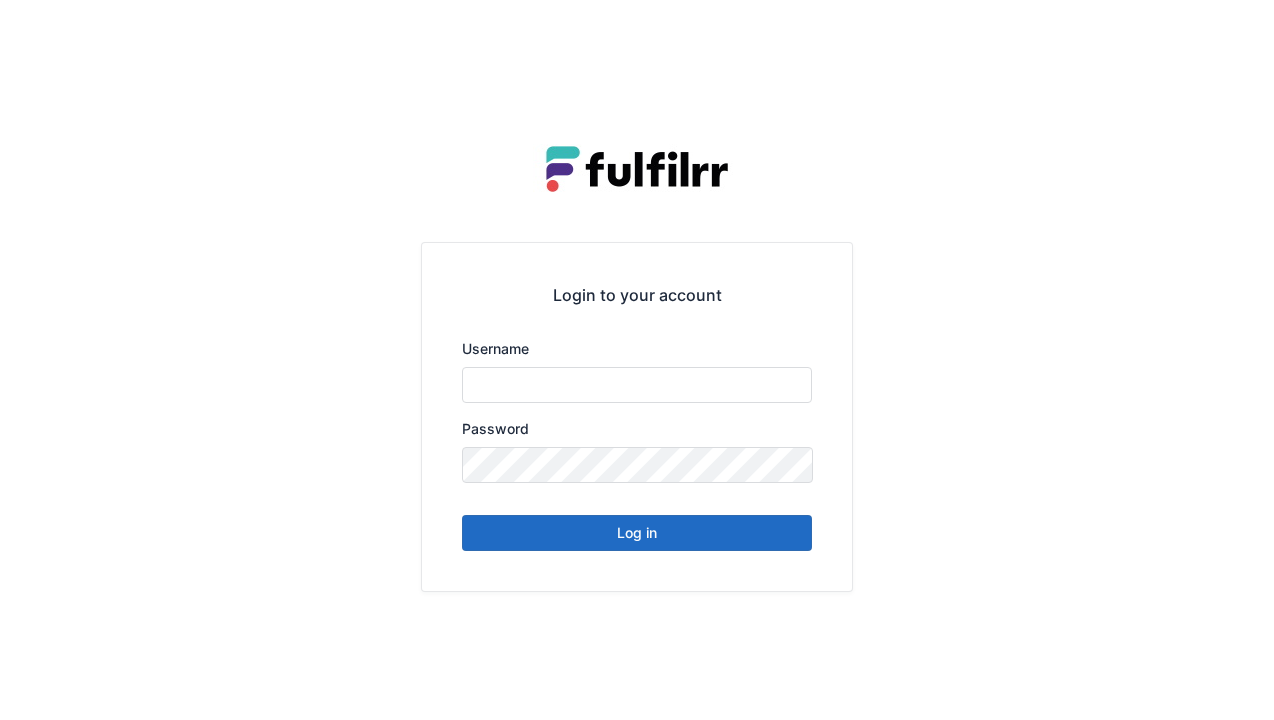 scroll, scrollTop: 0, scrollLeft: 0, axis: both 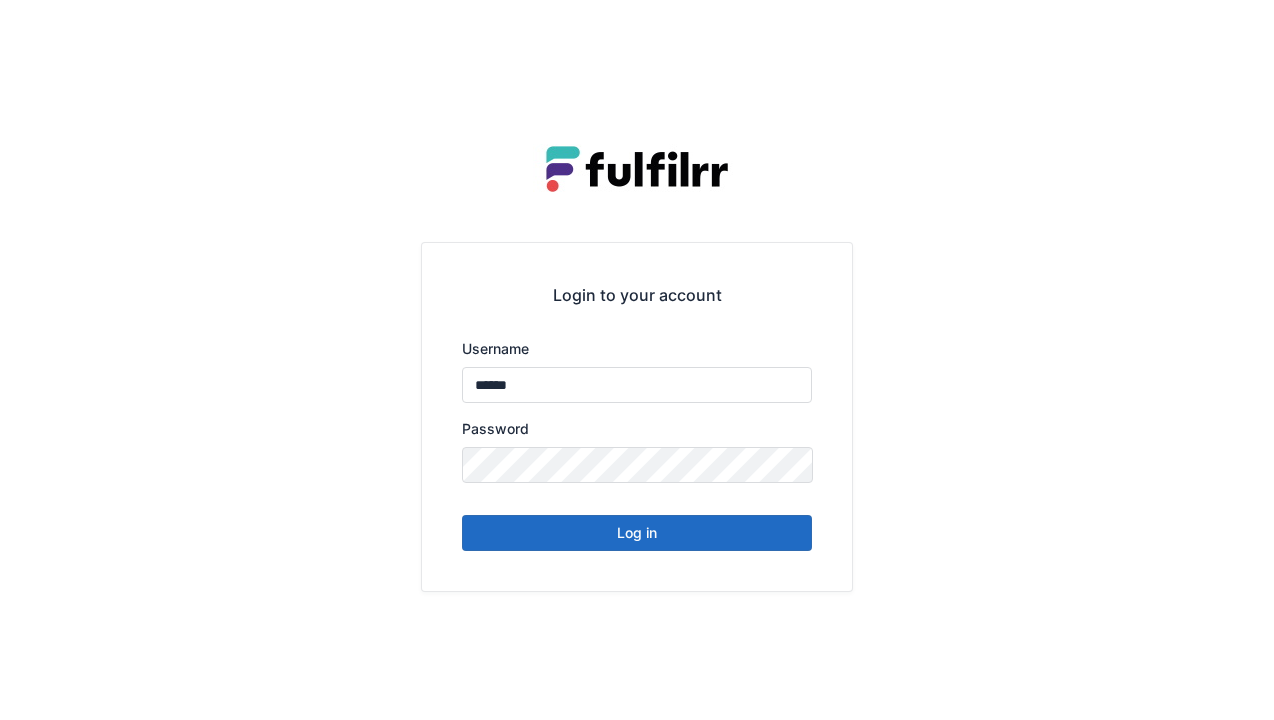 click on "Log in" at bounding box center (637, 533) 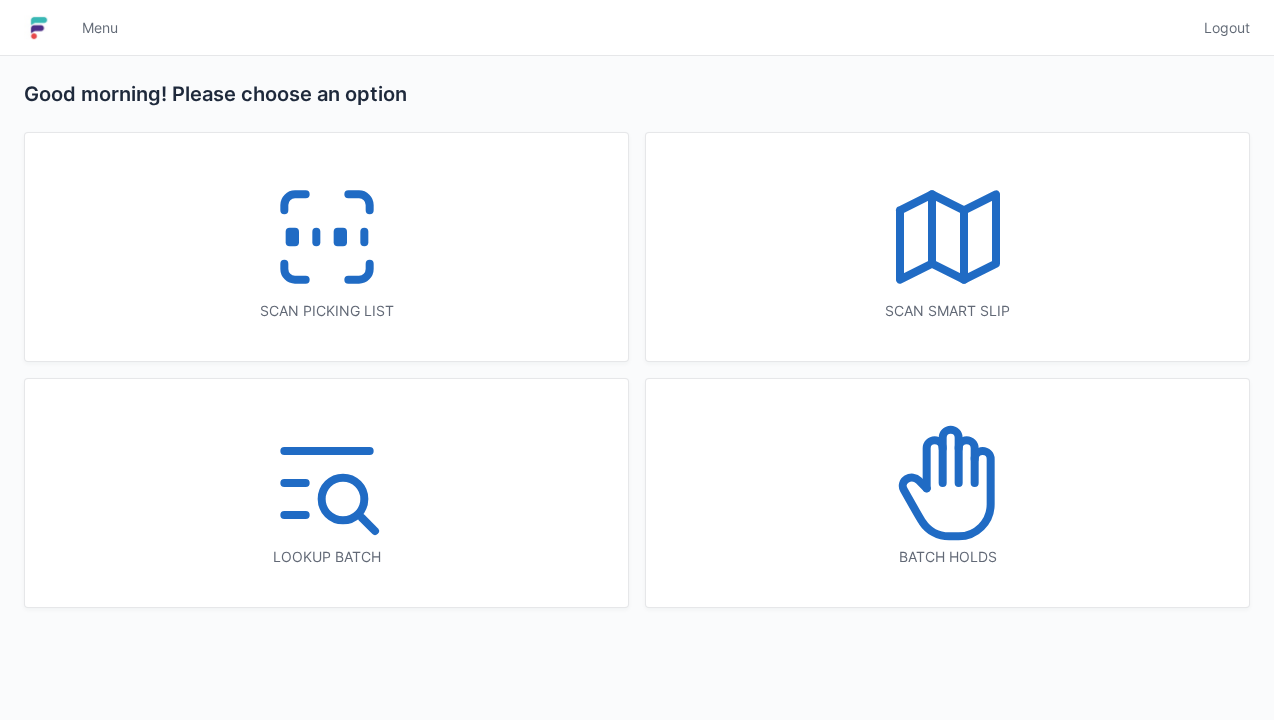 scroll, scrollTop: 0, scrollLeft: 0, axis: both 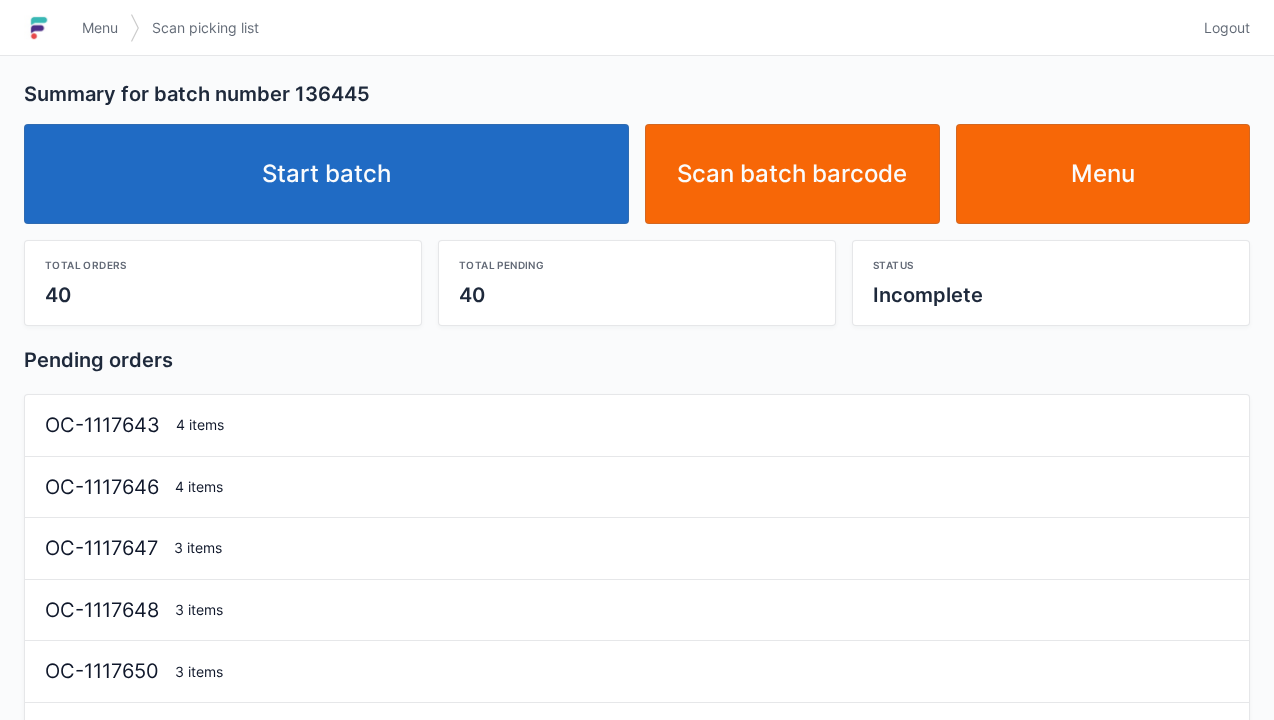 click on "Start batch" at bounding box center (326, 174) 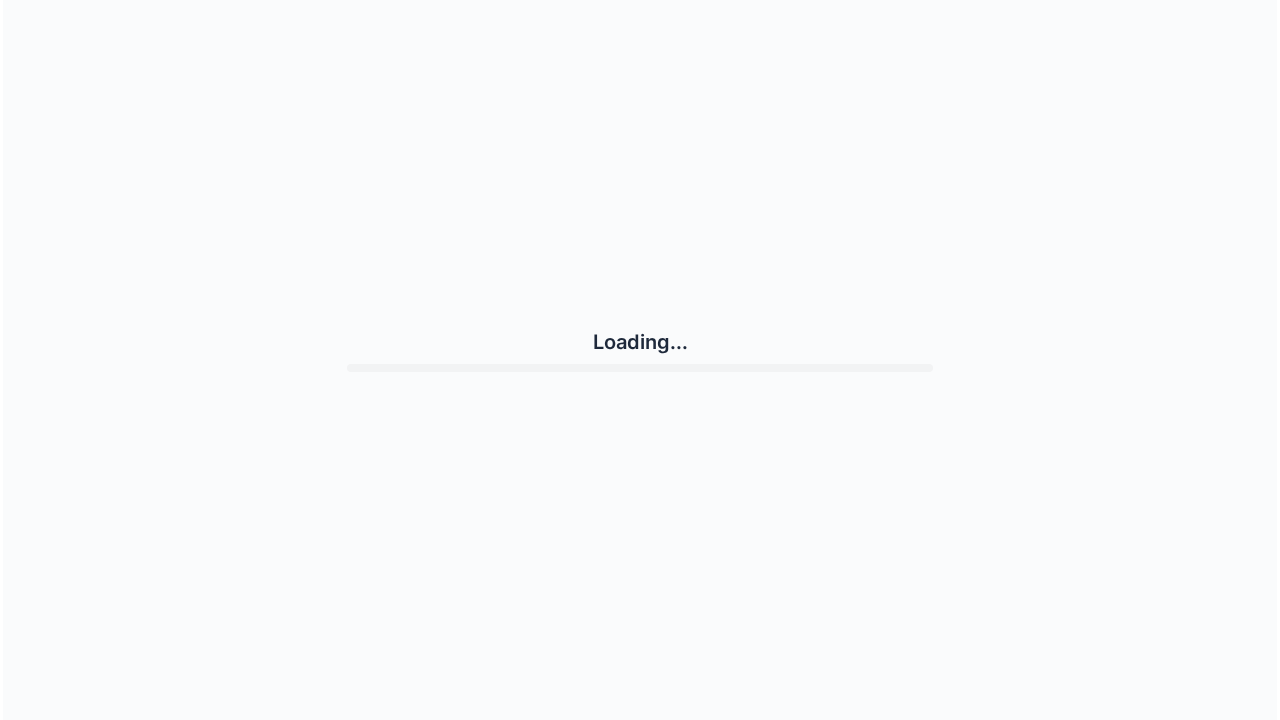 scroll, scrollTop: 0, scrollLeft: 0, axis: both 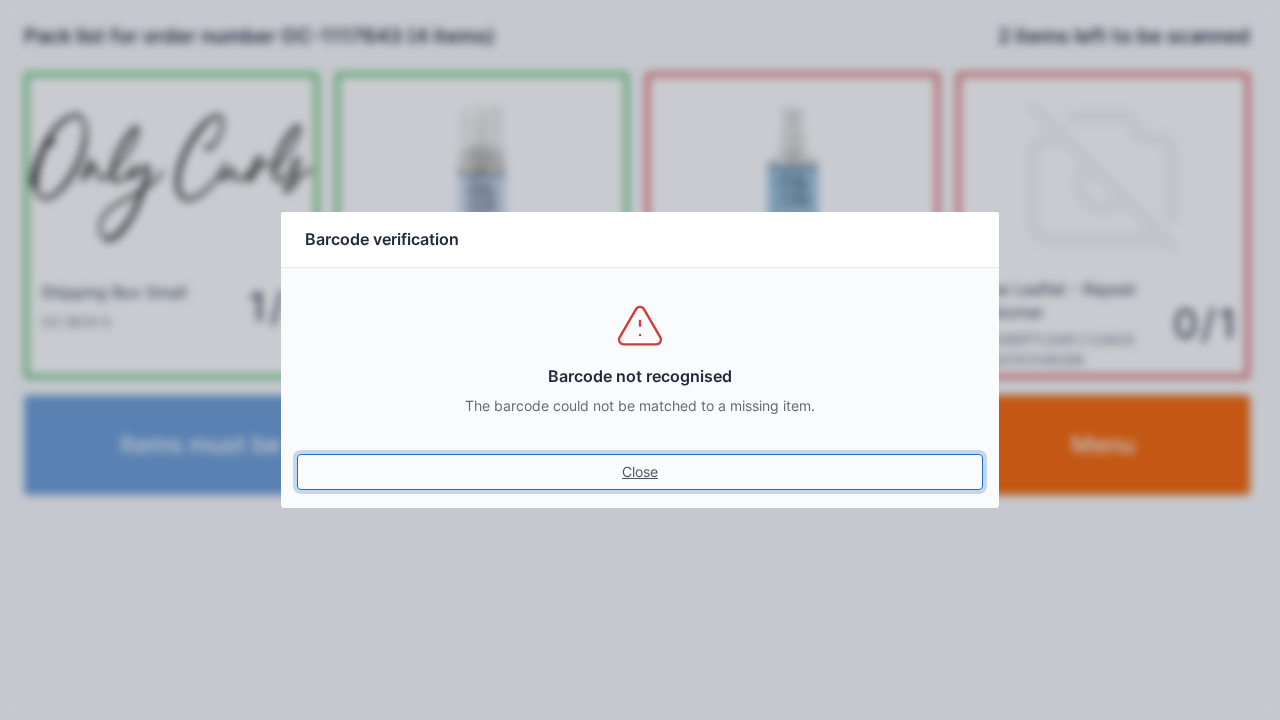 click on "Close" at bounding box center (640, 472) 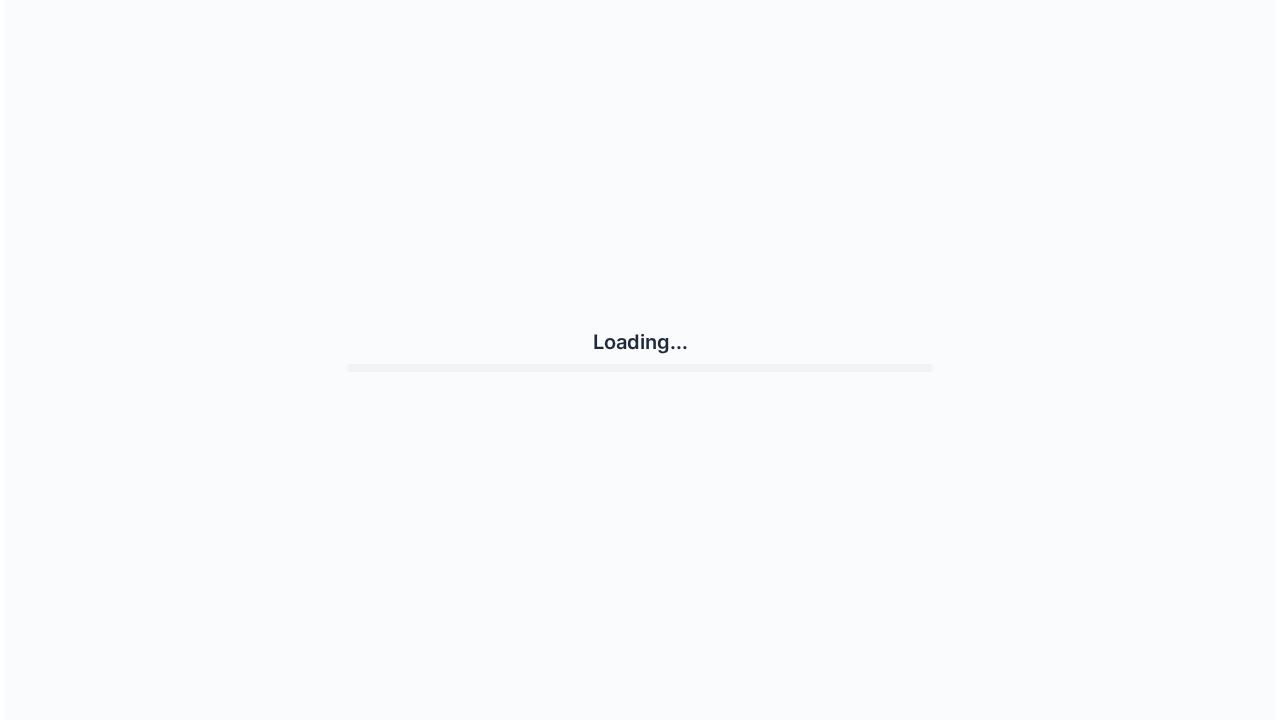 scroll, scrollTop: 0, scrollLeft: 0, axis: both 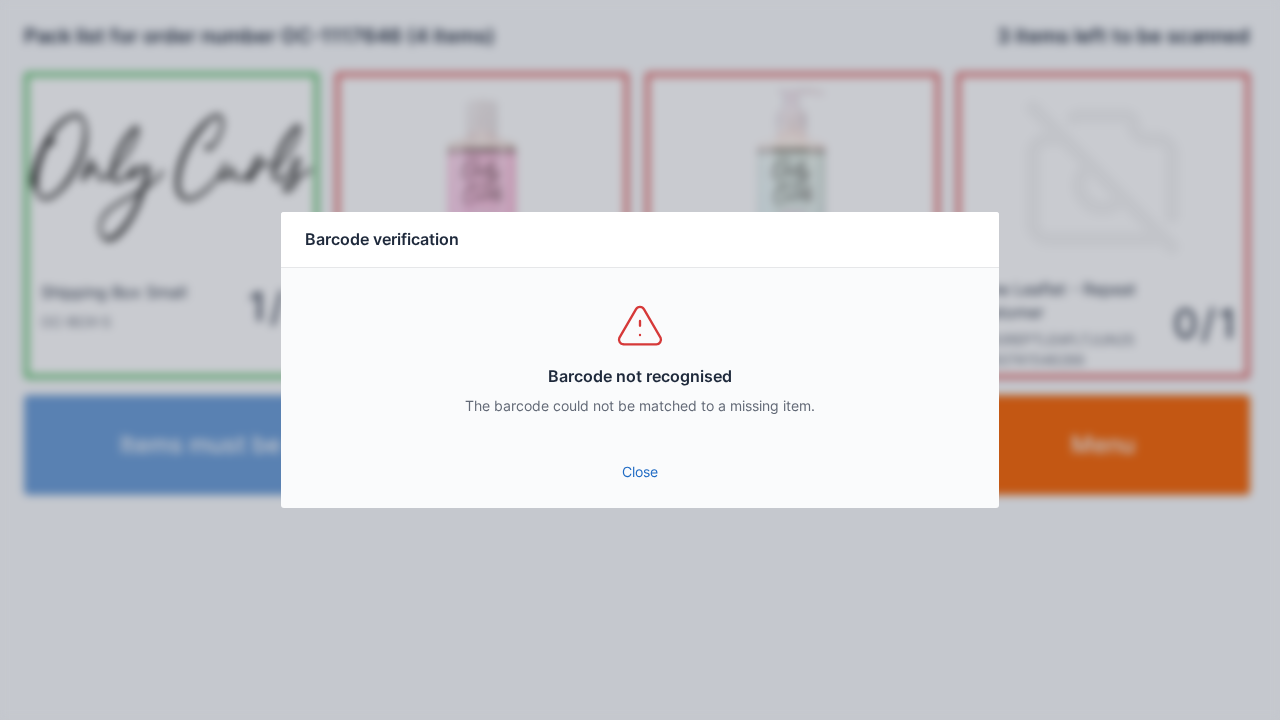 click on "Close" at bounding box center (640, 472) 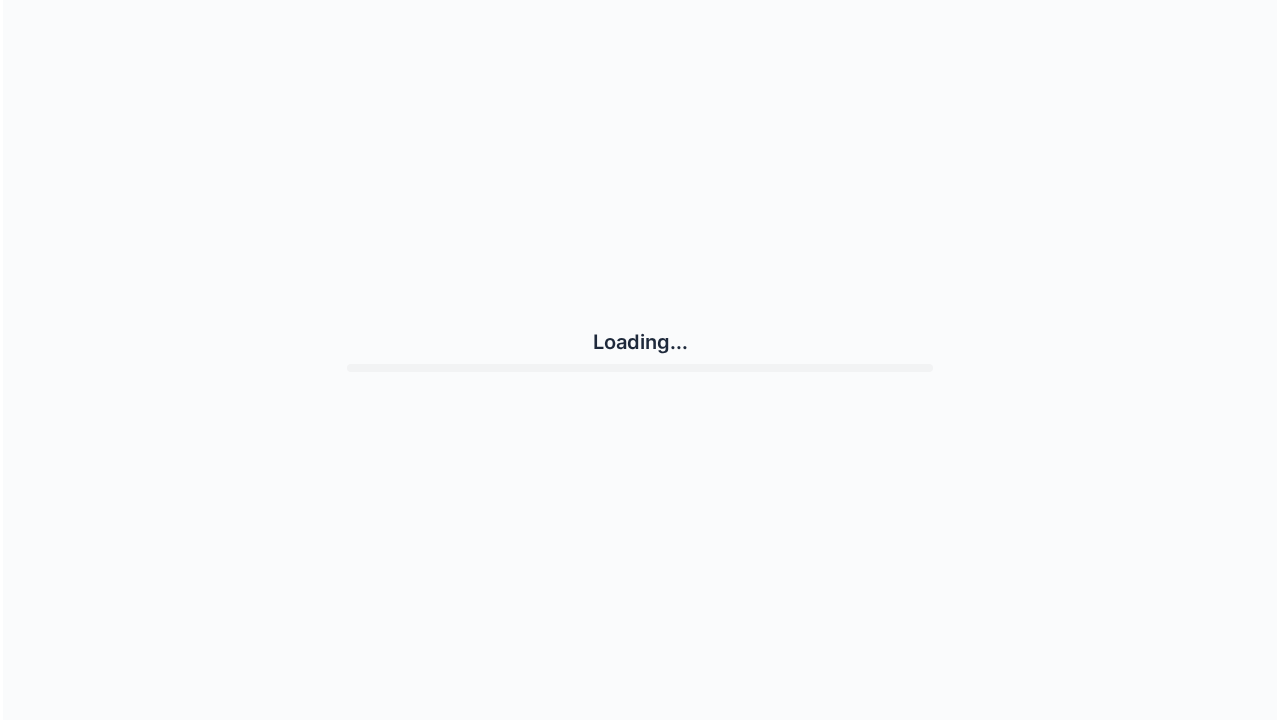 scroll, scrollTop: 0, scrollLeft: 0, axis: both 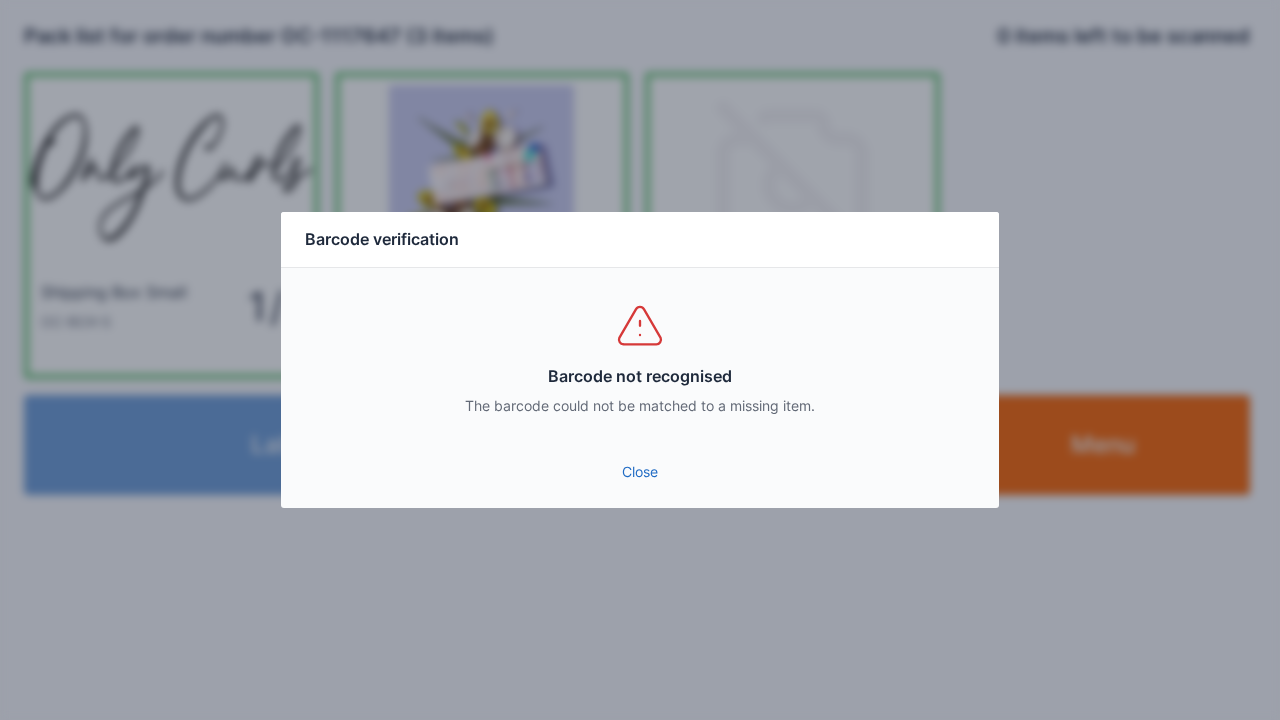 click on "Close" at bounding box center (640, 472) 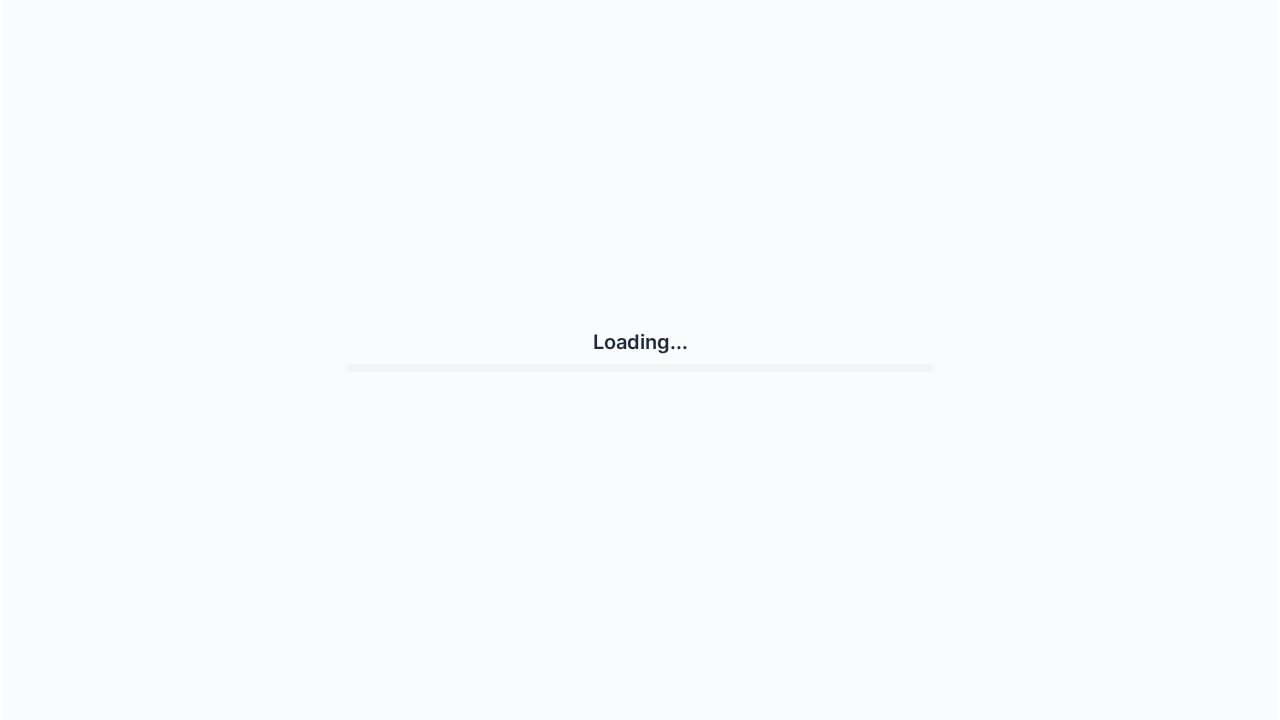 scroll, scrollTop: 0, scrollLeft: 0, axis: both 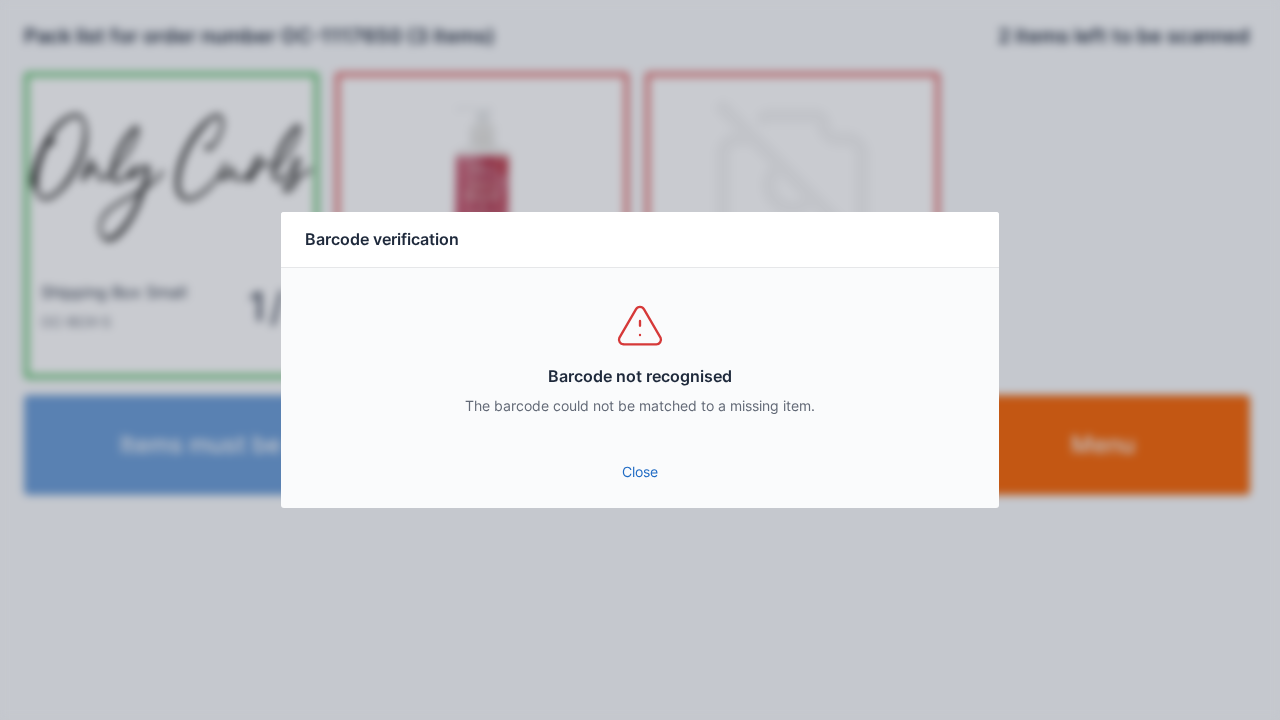click on "Close" at bounding box center [640, 472] 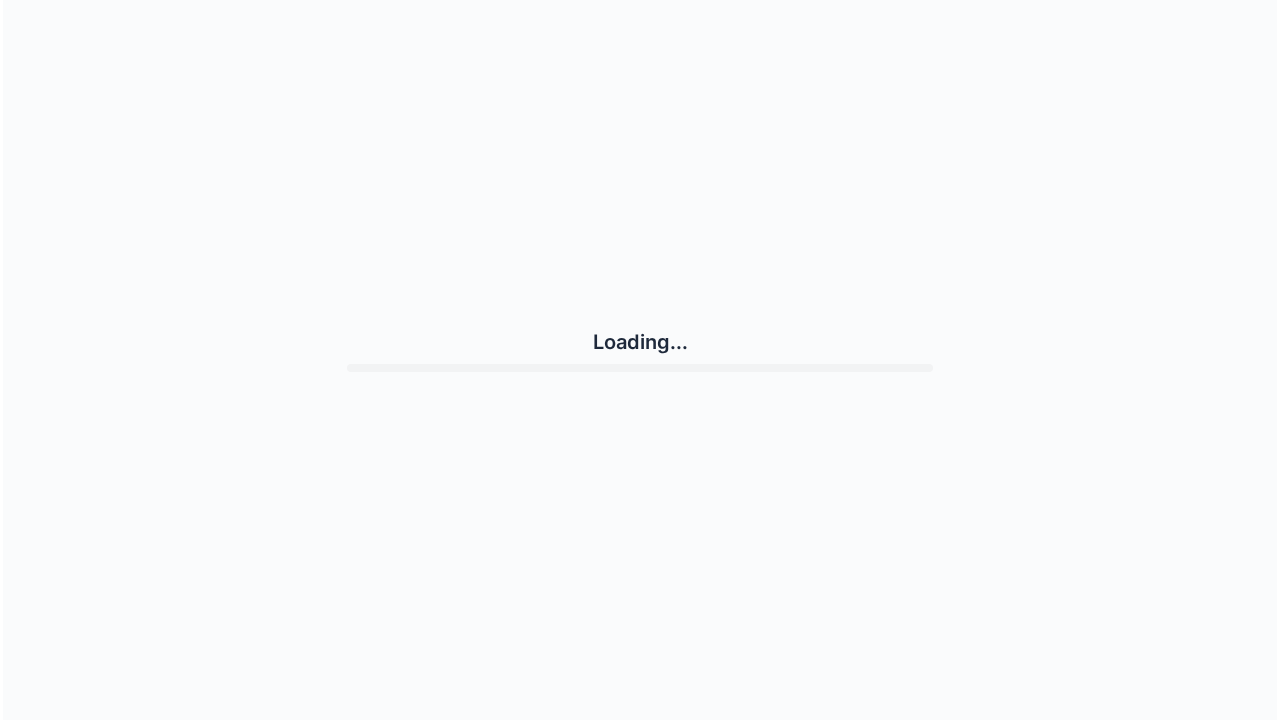 scroll, scrollTop: 0, scrollLeft: 0, axis: both 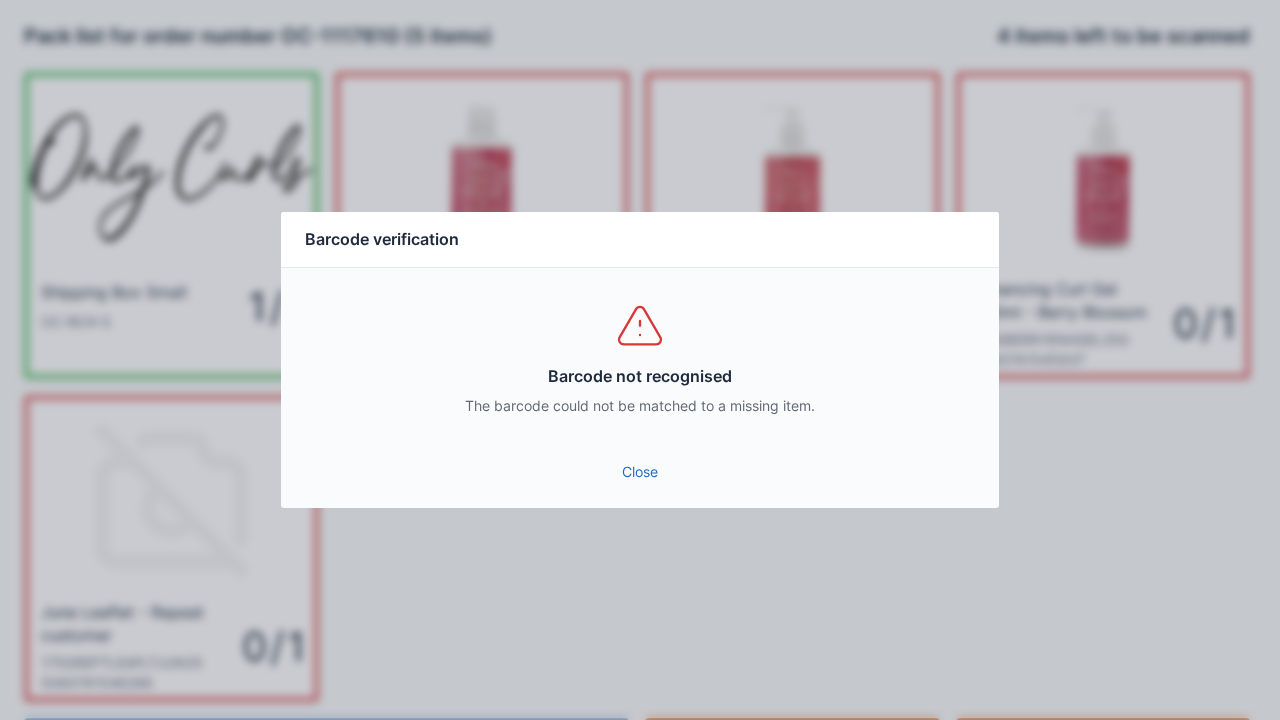 click on "Close" at bounding box center (640, 472) 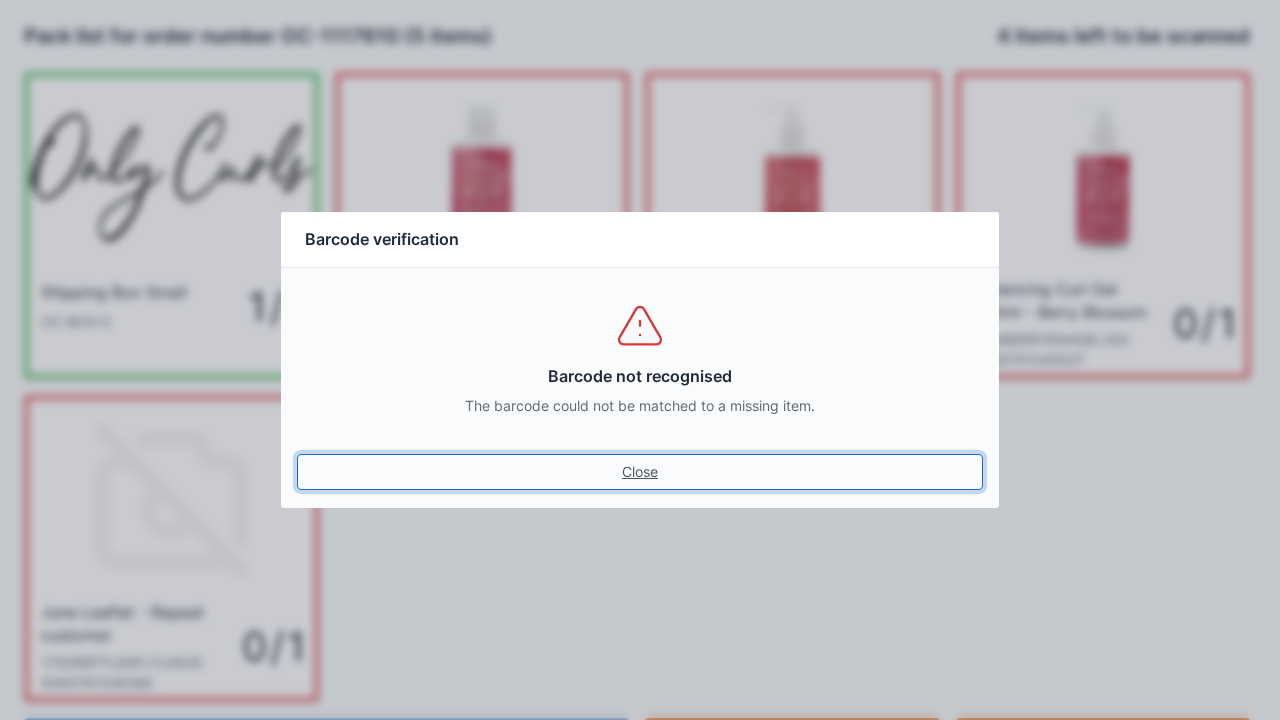 click on "Close" at bounding box center [640, 472] 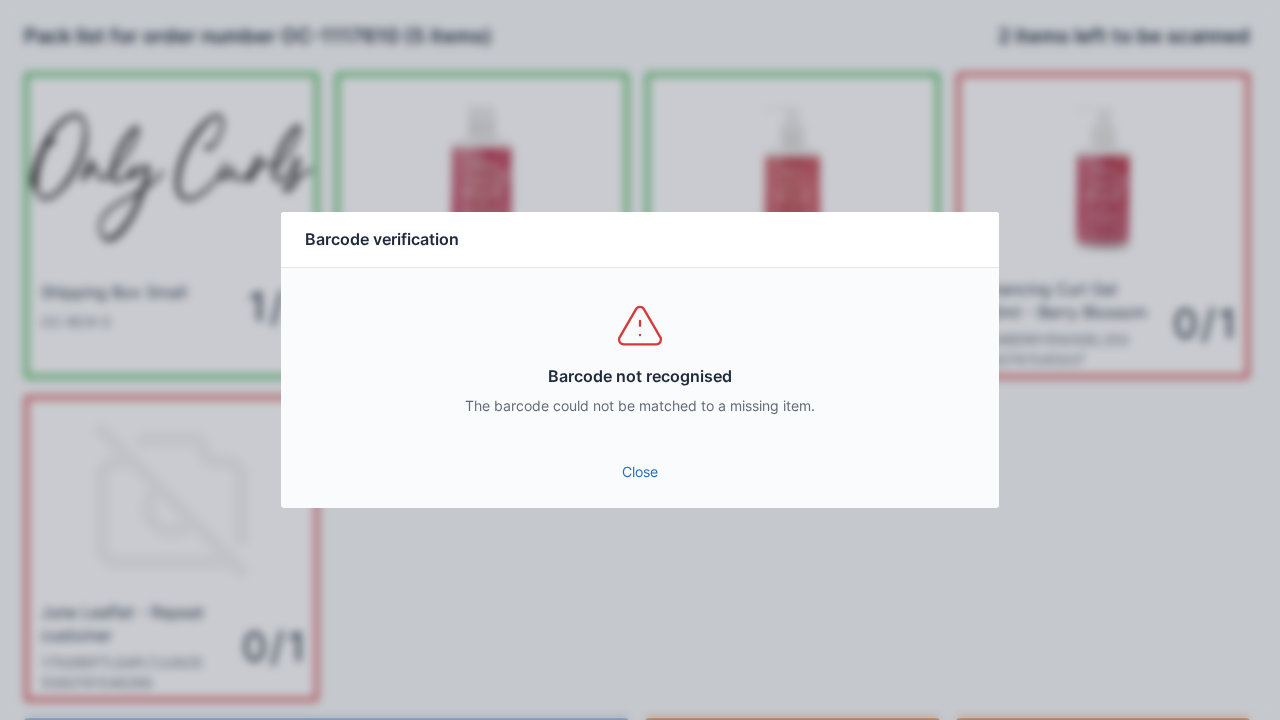 click on "Close" at bounding box center (640, 472) 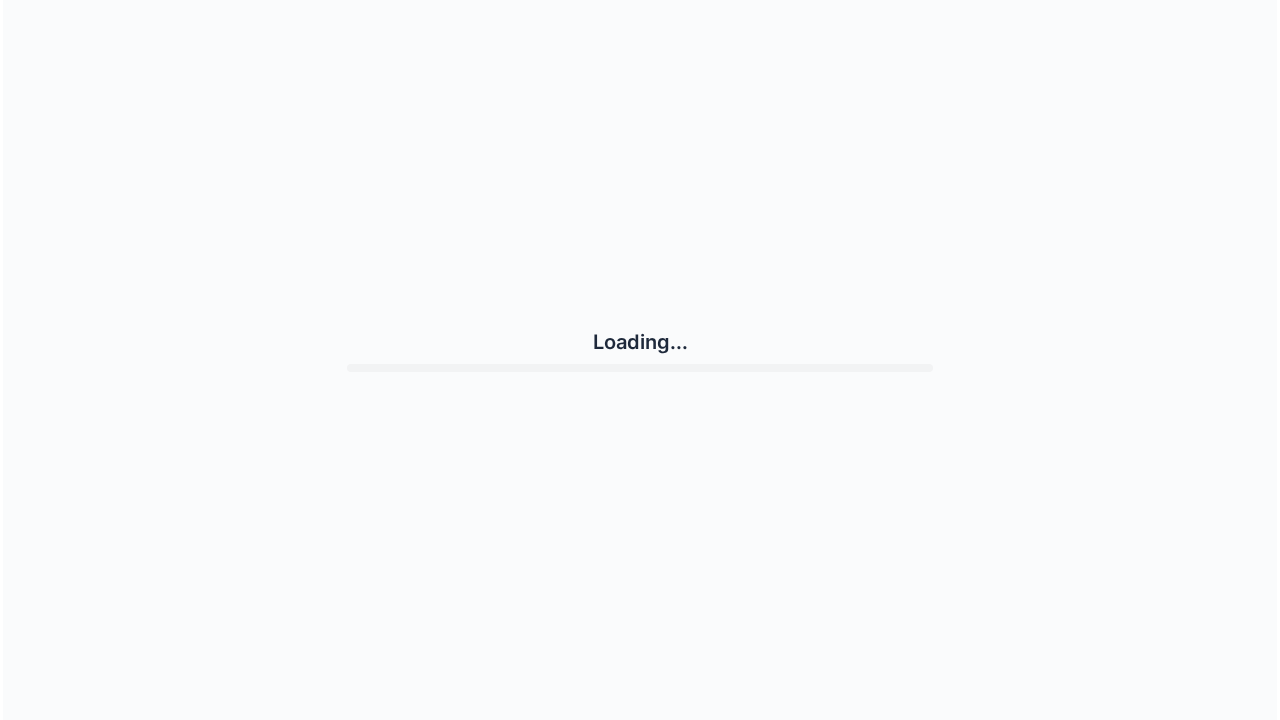 scroll, scrollTop: 0, scrollLeft: 0, axis: both 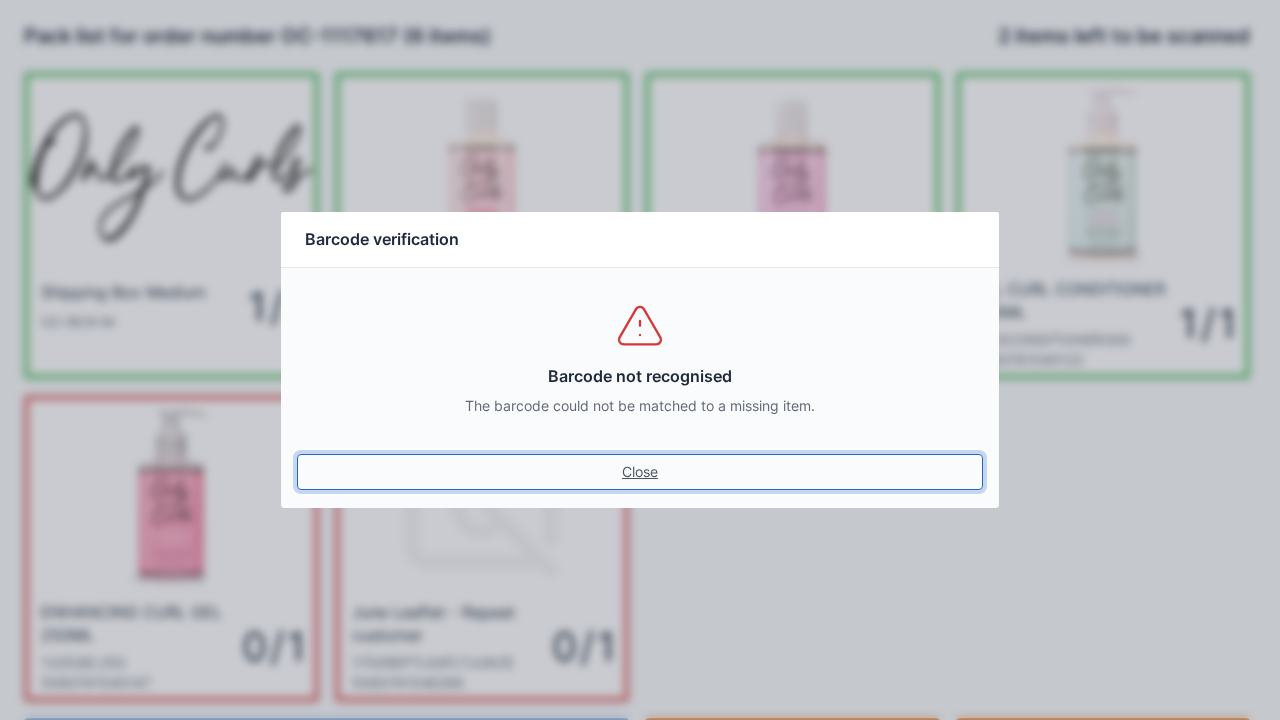 click on "Close" at bounding box center (640, 472) 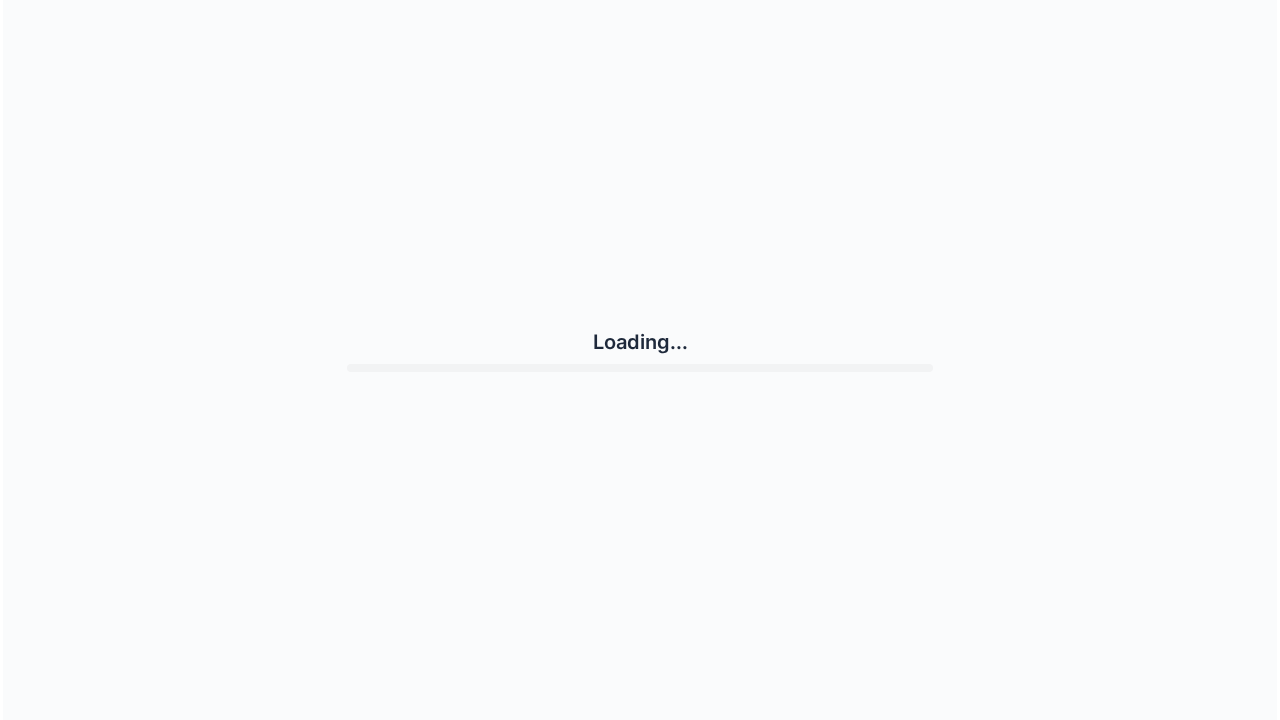 scroll, scrollTop: 0, scrollLeft: 0, axis: both 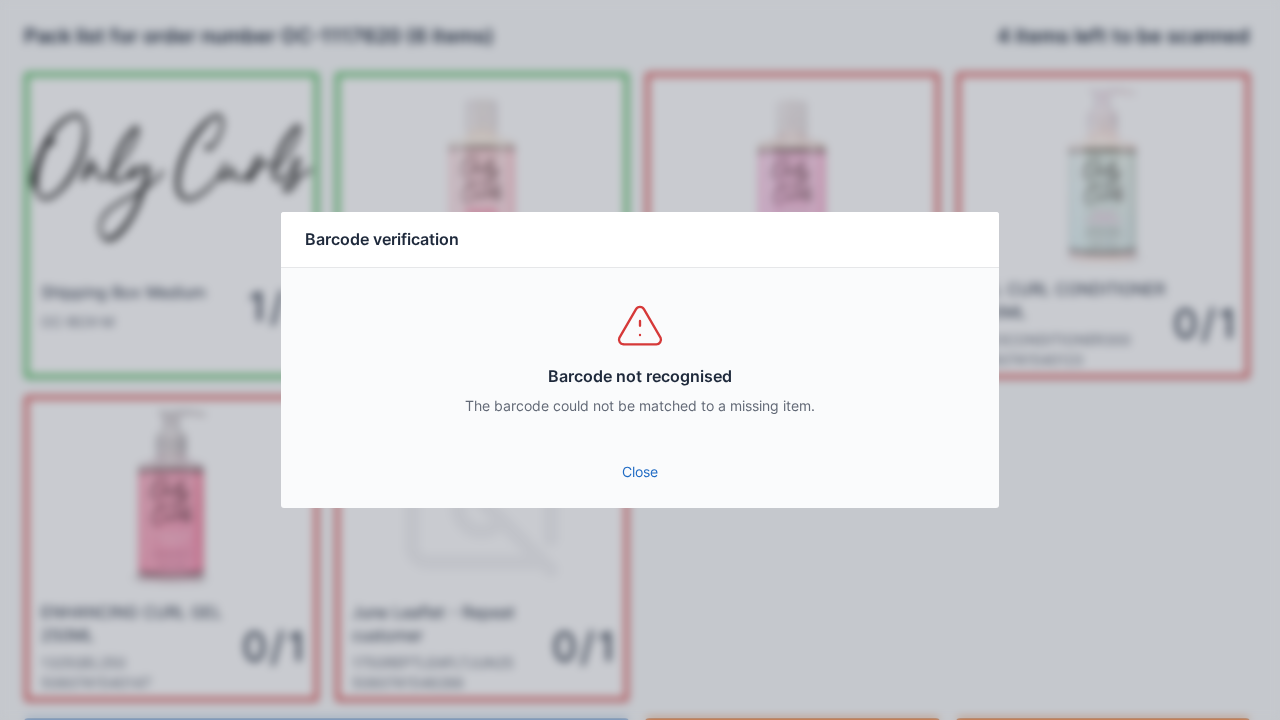 click on "Close" at bounding box center (640, 472) 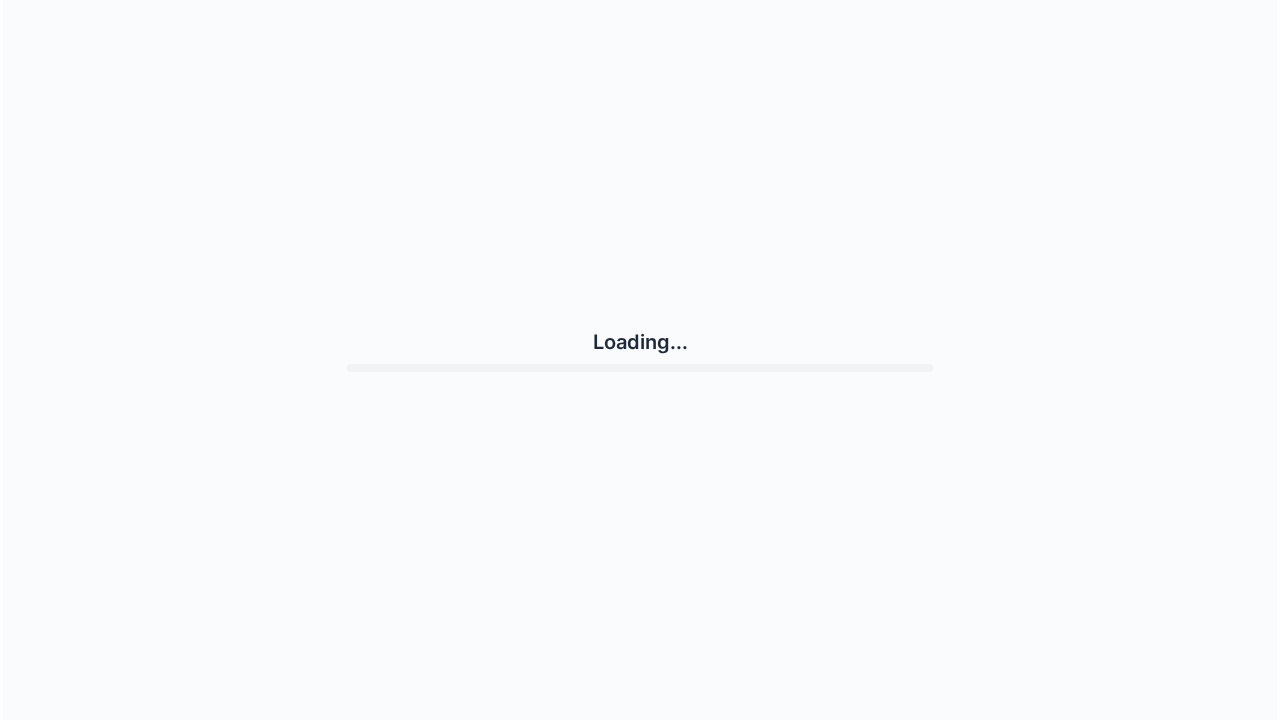 scroll, scrollTop: 0, scrollLeft: 0, axis: both 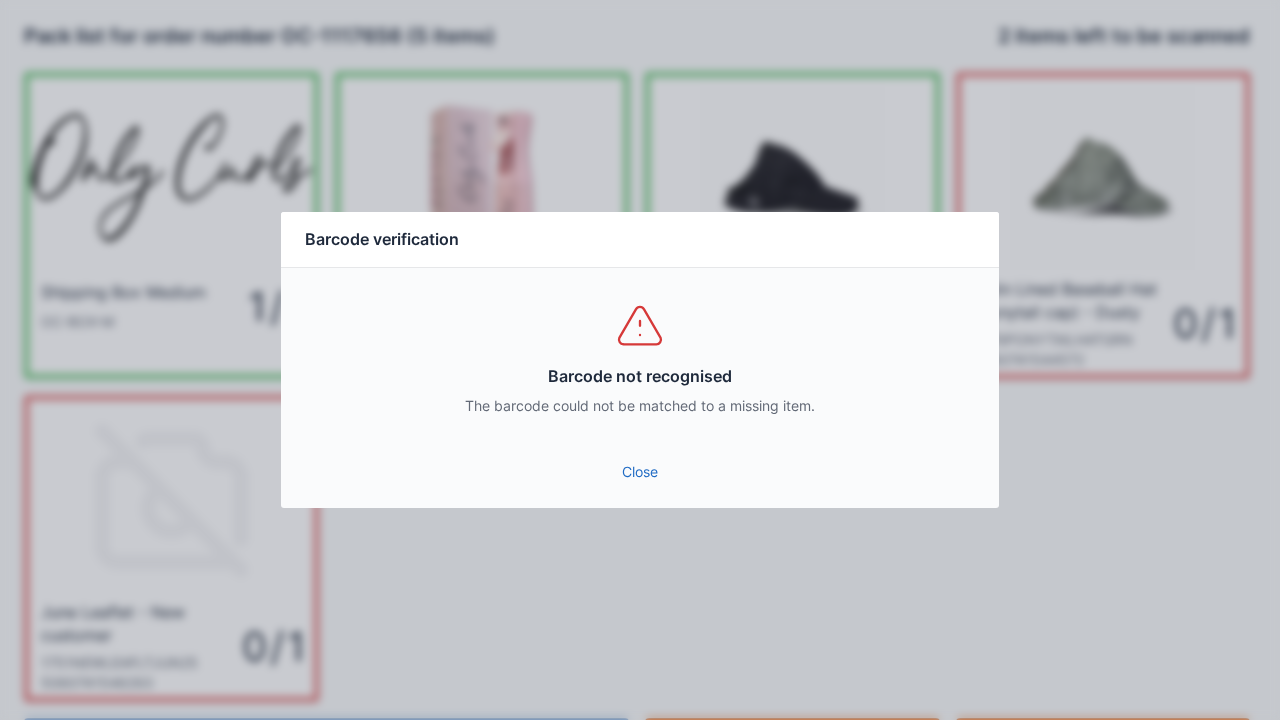 click on "Close" at bounding box center [640, 472] 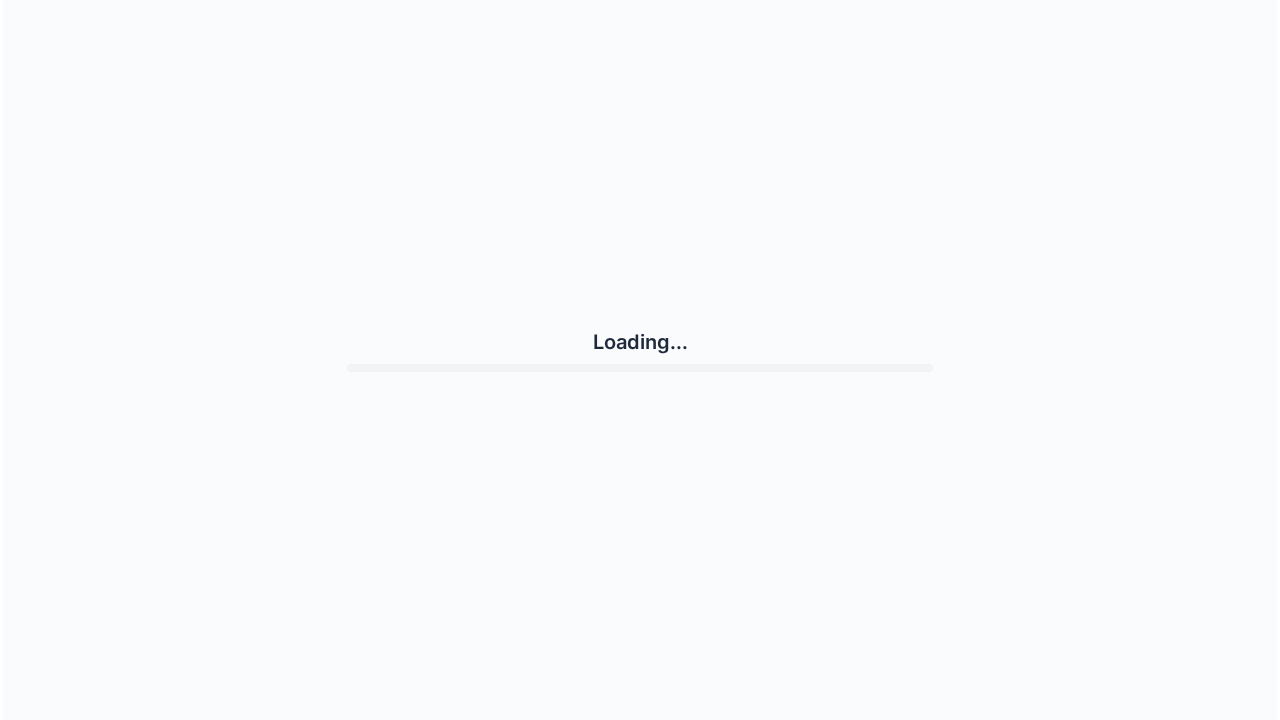 scroll, scrollTop: 0, scrollLeft: 0, axis: both 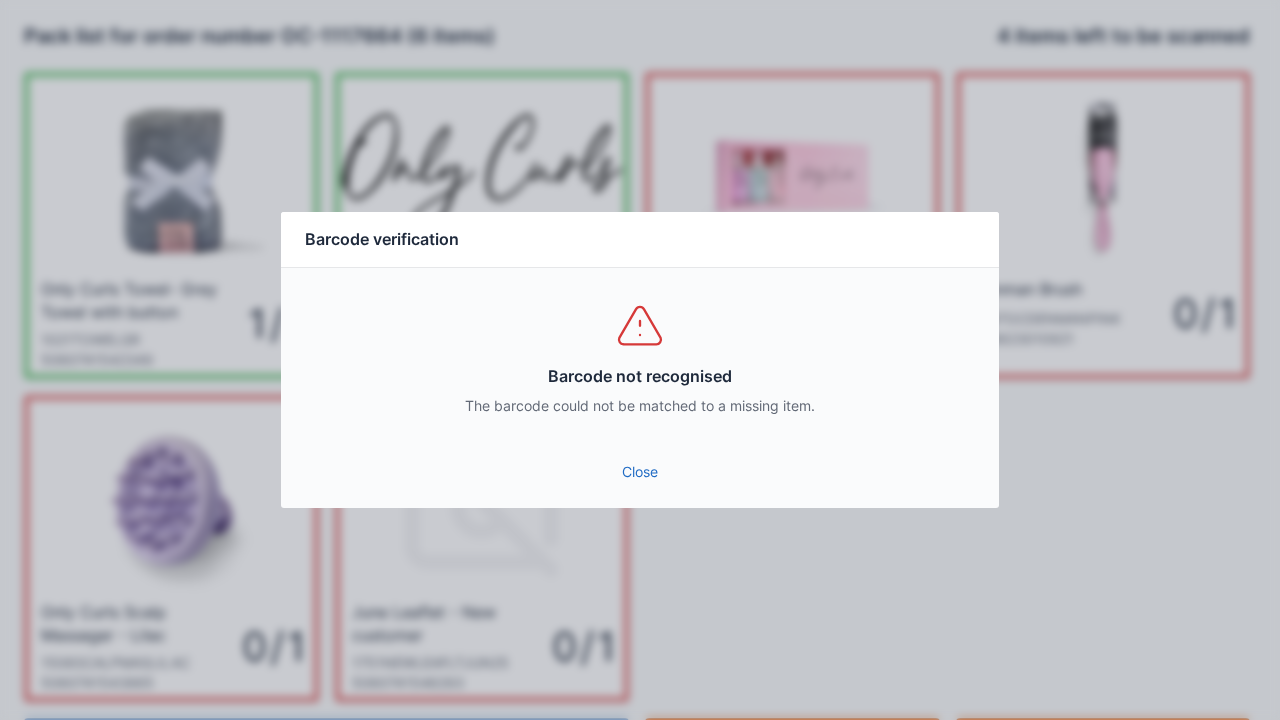 click on "Close" at bounding box center [640, 472] 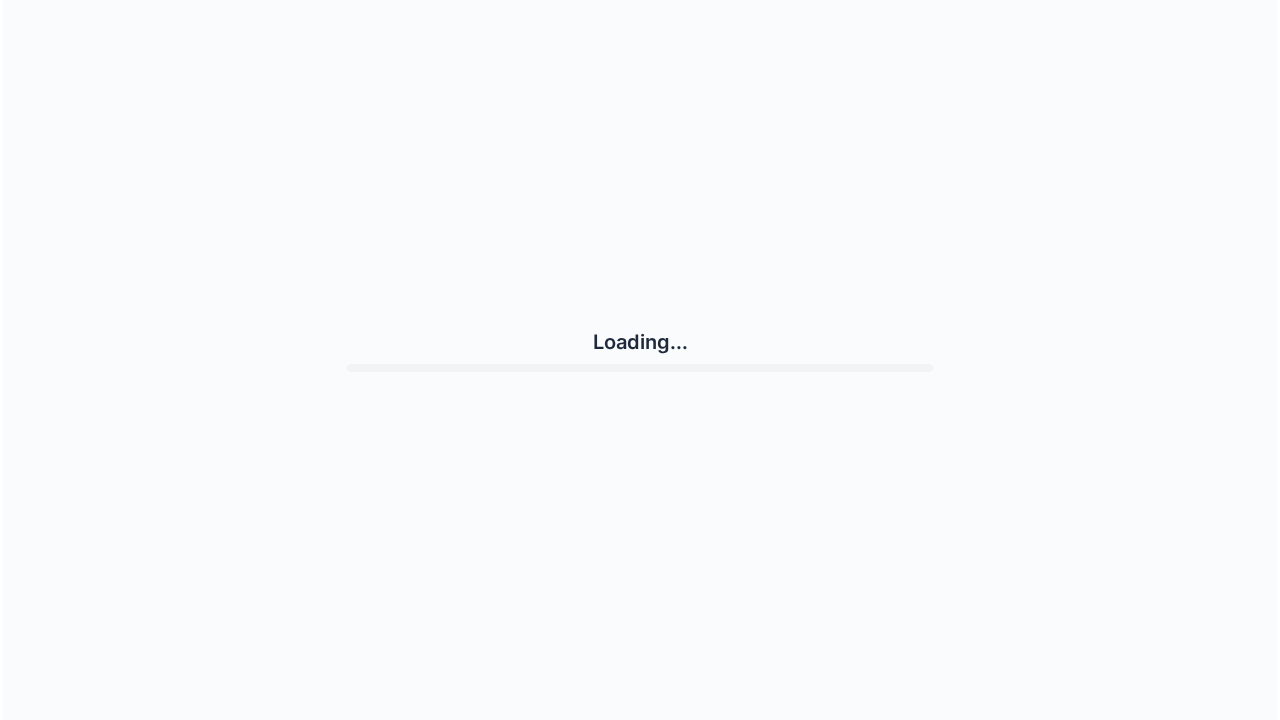 scroll, scrollTop: 0, scrollLeft: 0, axis: both 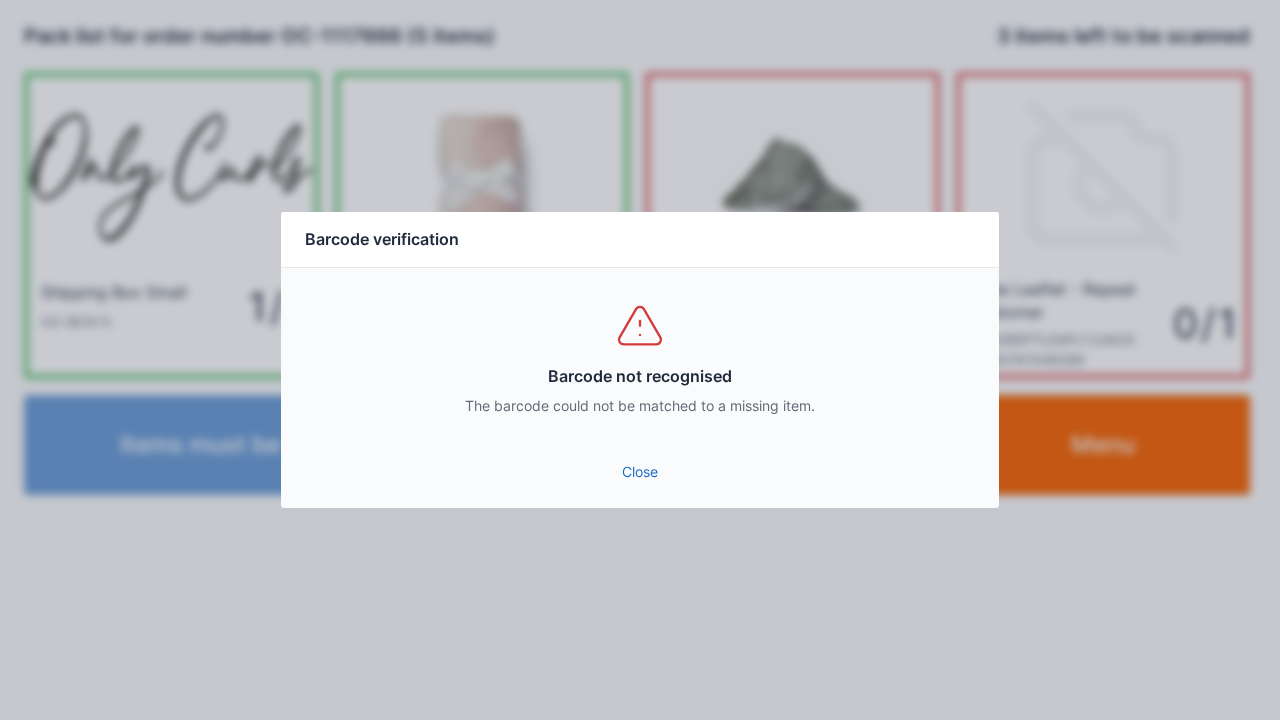 click on "Close" at bounding box center (640, 472) 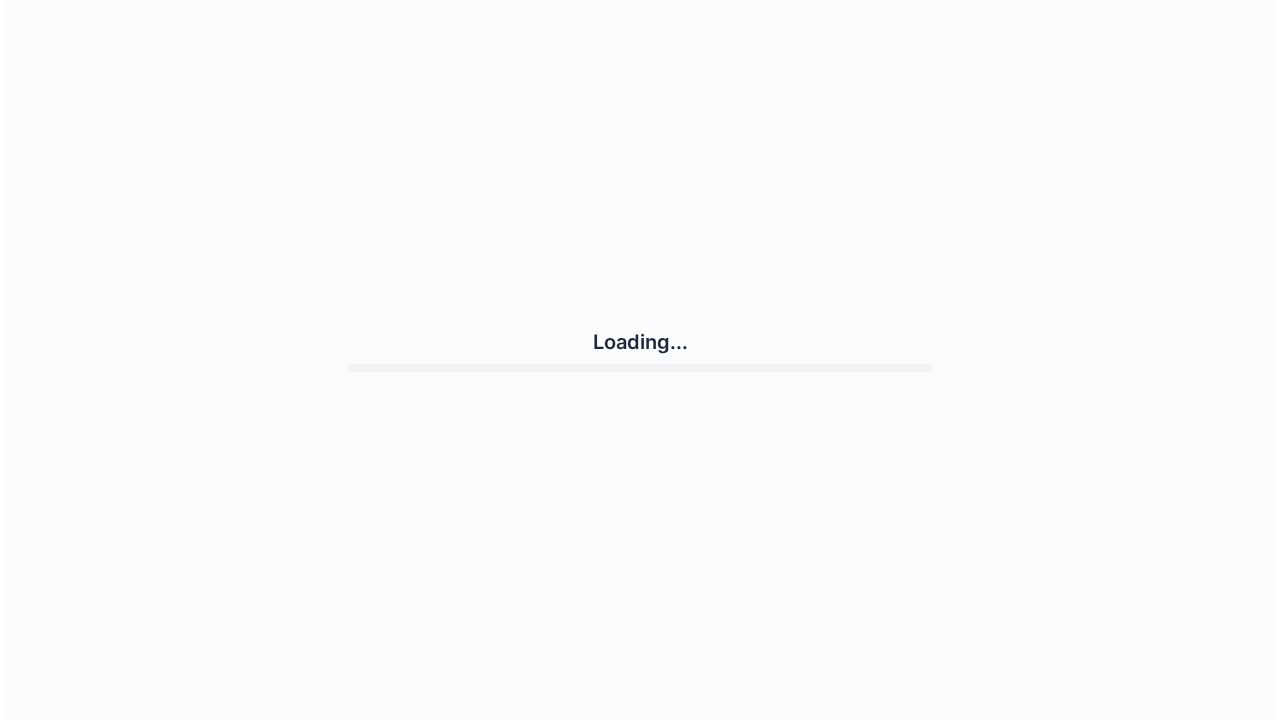 scroll, scrollTop: 0, scrollLeft: 0, axis: both 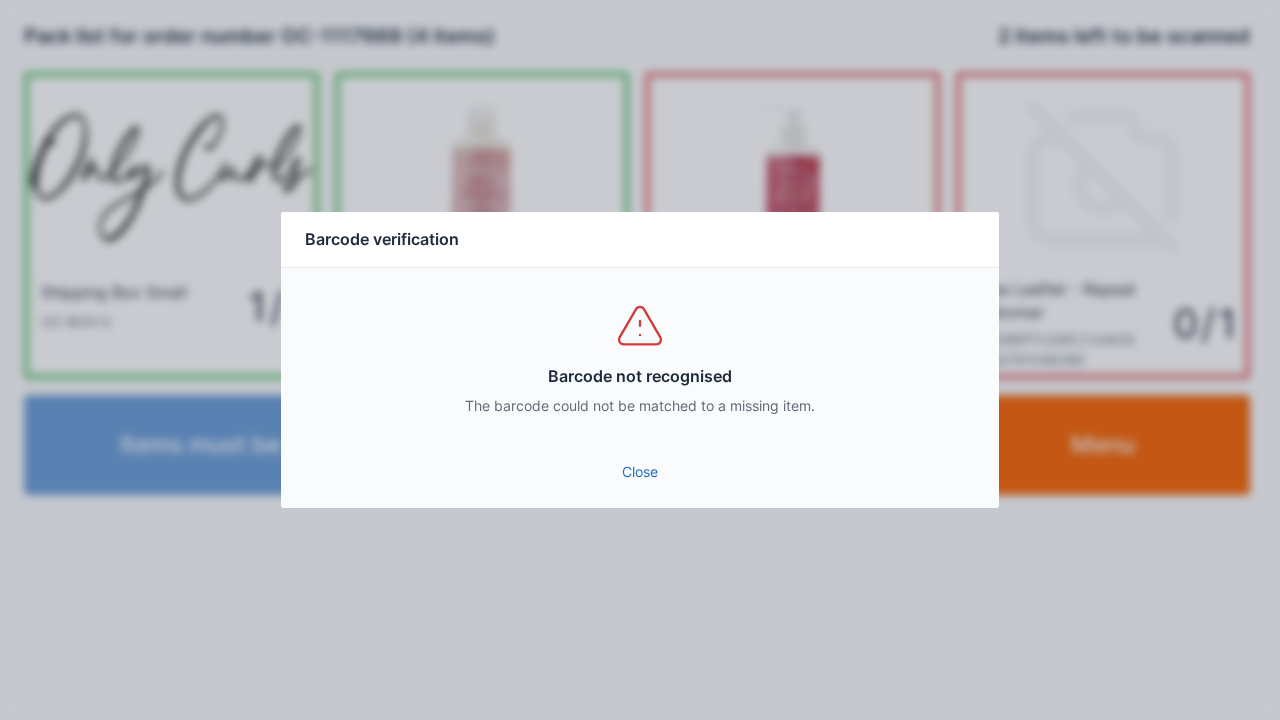click on "Close" at bounding box center (640, 472) 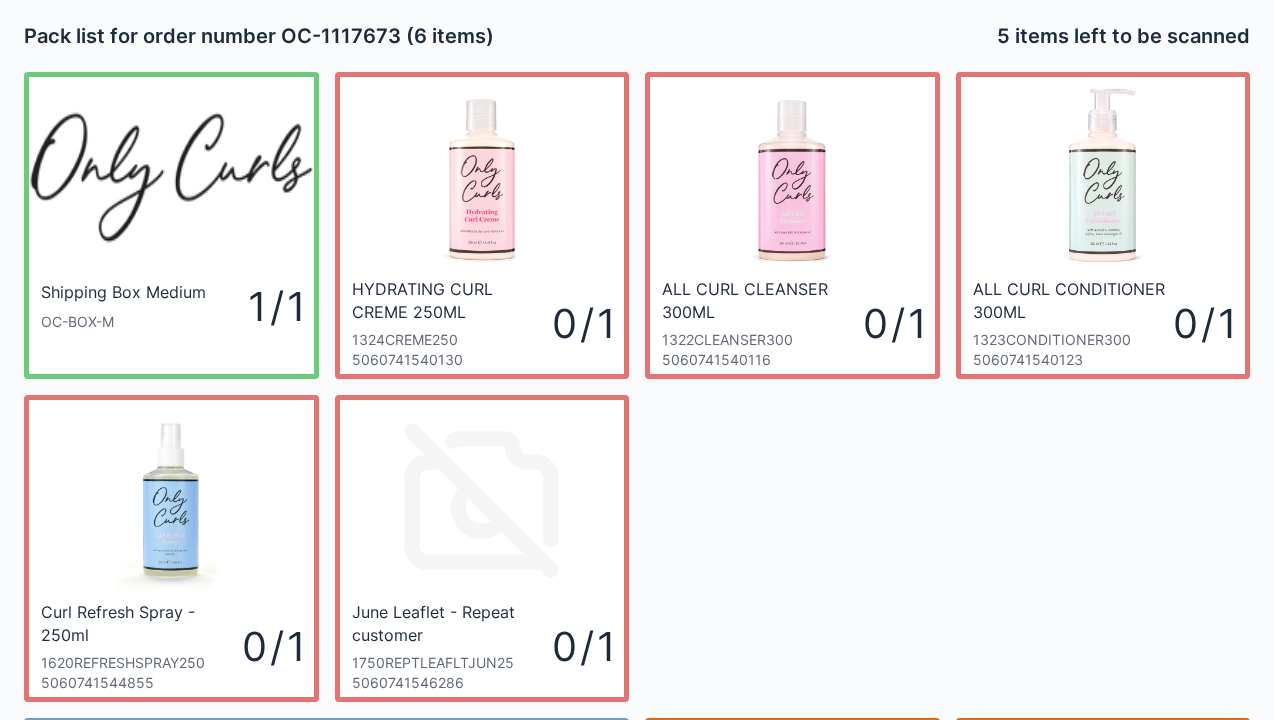 scroll, scrollTop: 116, scrollLeft: 0, axis: vertical 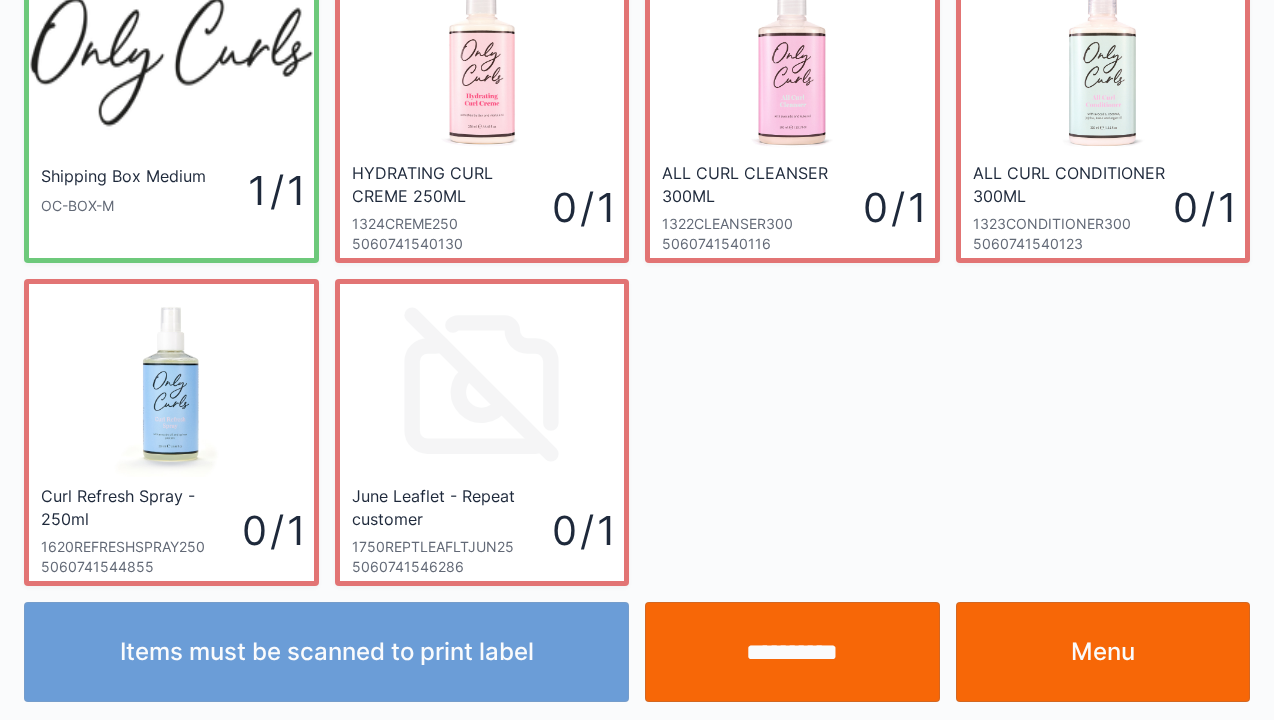 click on "Menu" at bounding box center (1103, 652) 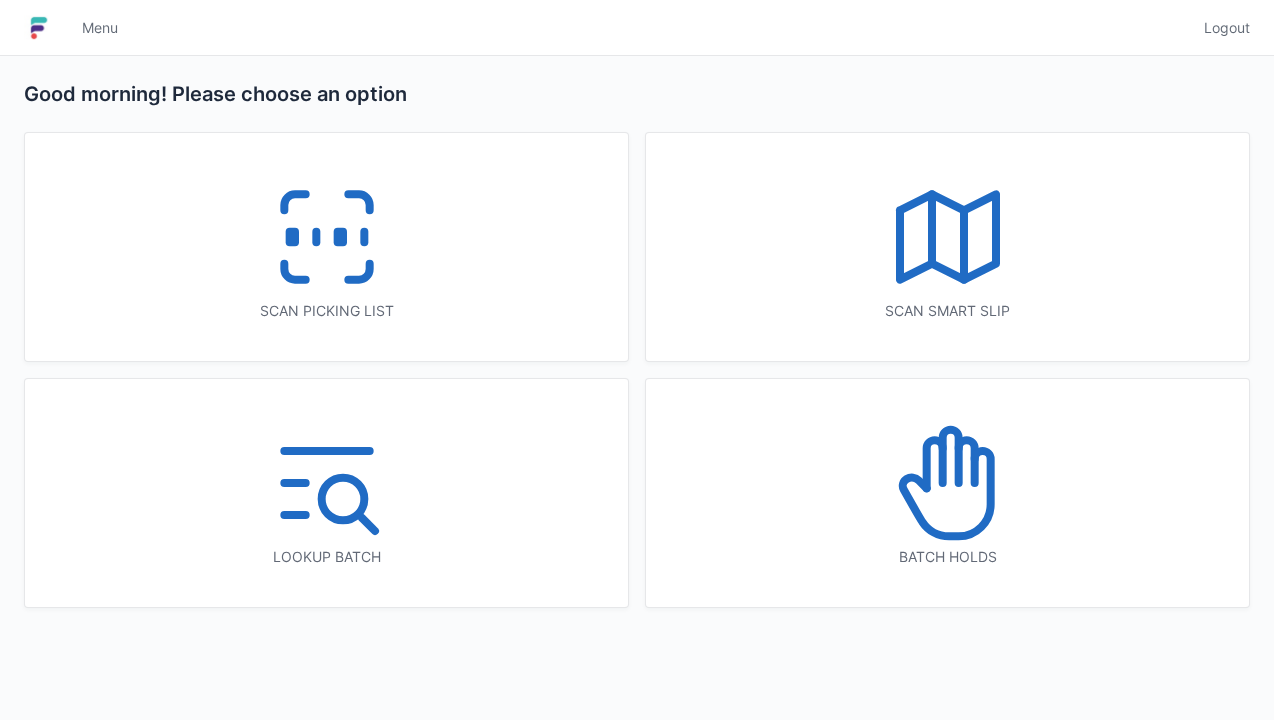 scroll, scrollTop: 0, scrollLeft: 0, axis: both 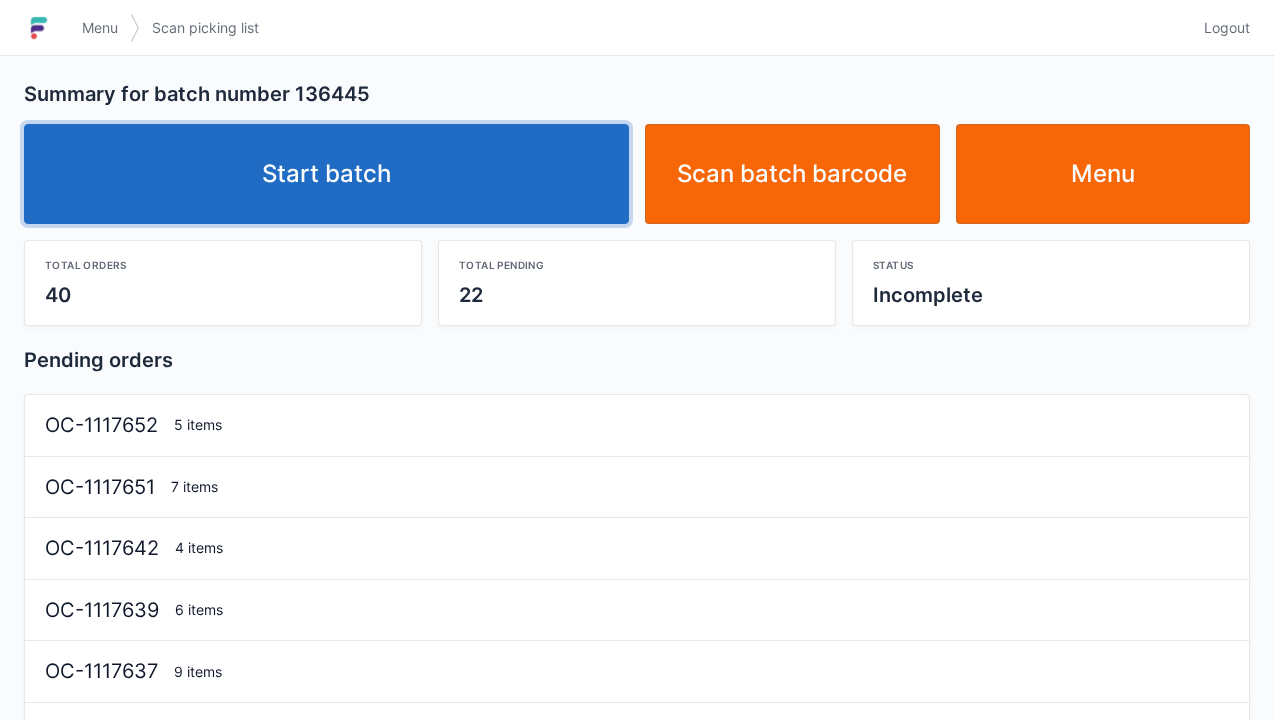 click on "Start batch" at bounding box center (326, 174) 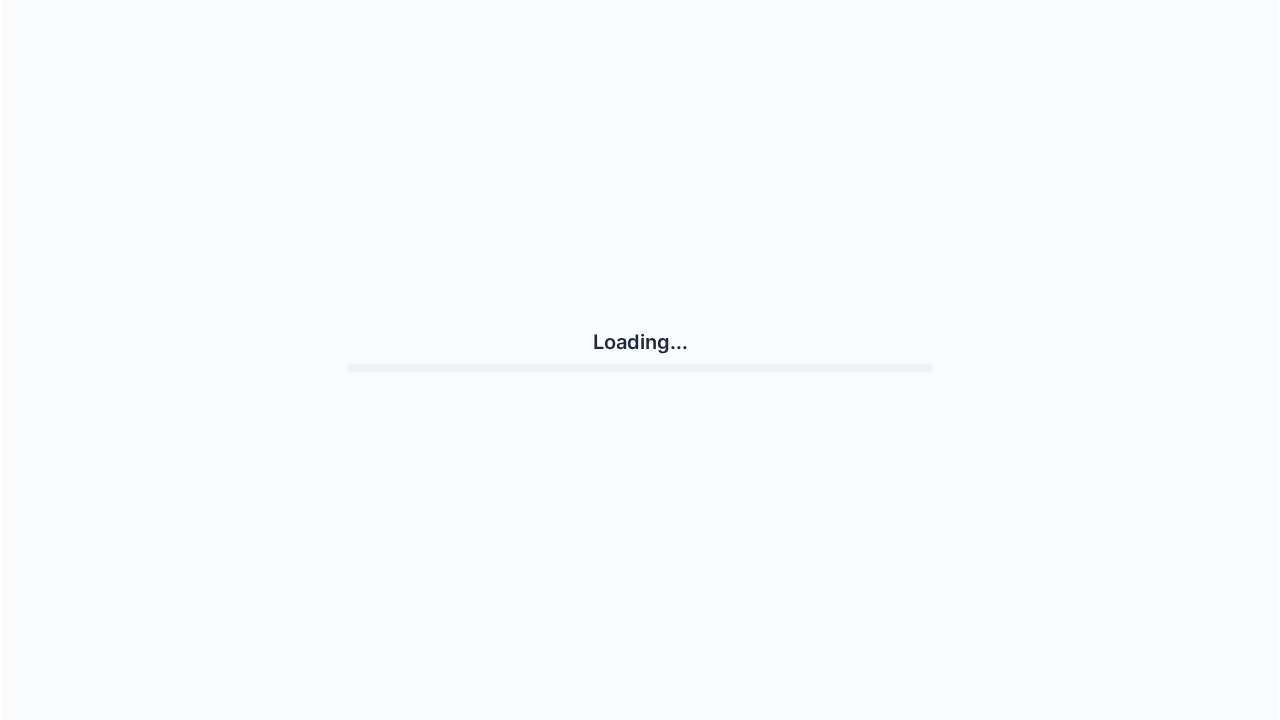 scroll, scrollTop: 0, scrollLeft: 0, axis: both 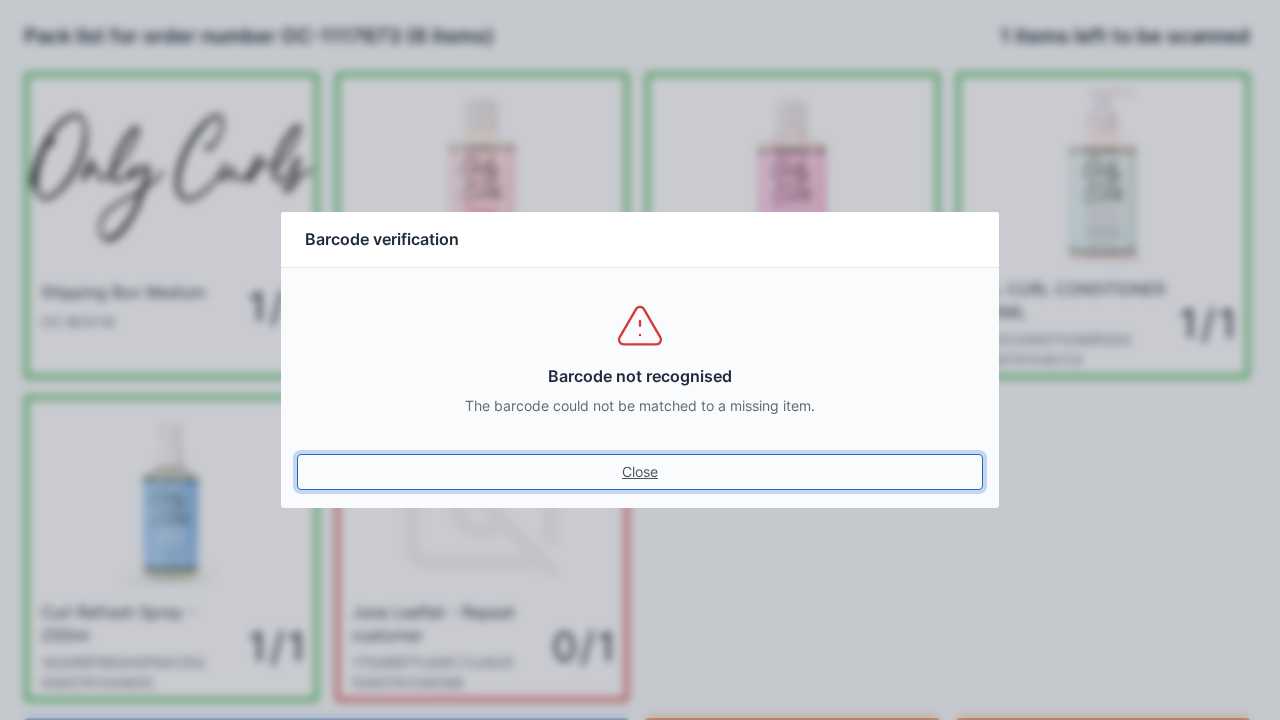 click on "Close" at bounding box center [640, 472] 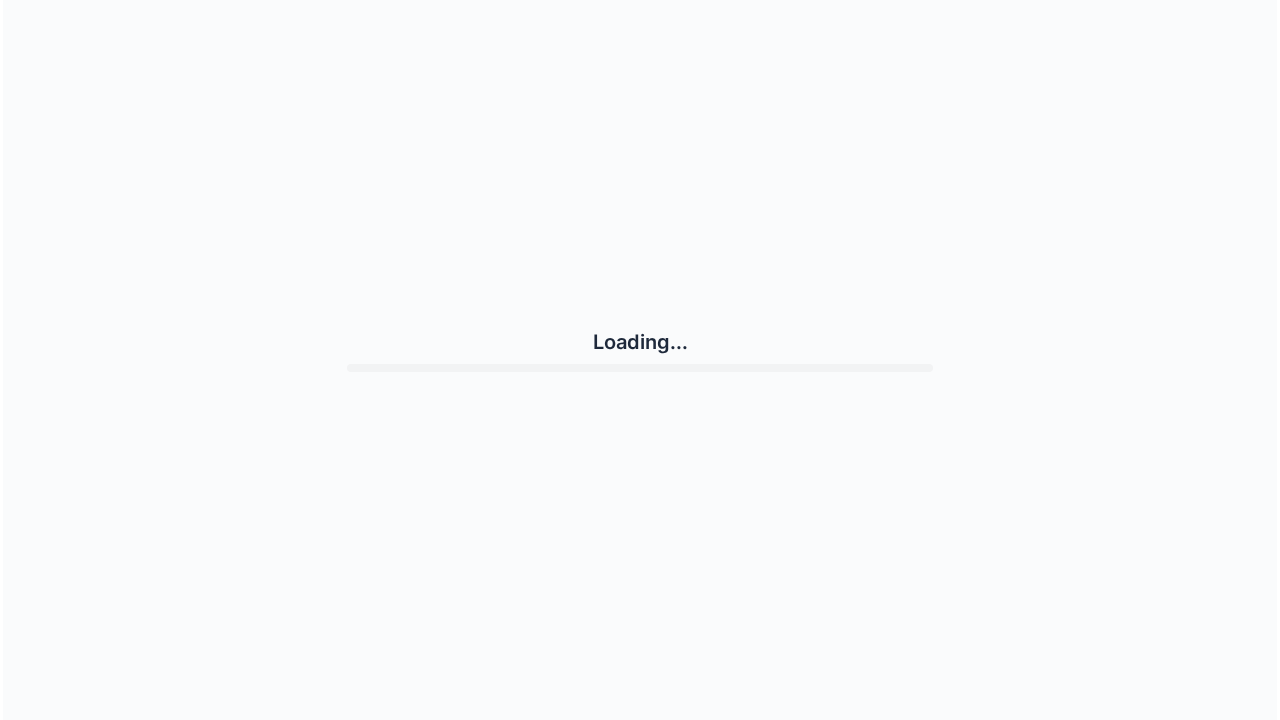 scroll, scrollTop: 0, scrollLeft: 0, axis: both 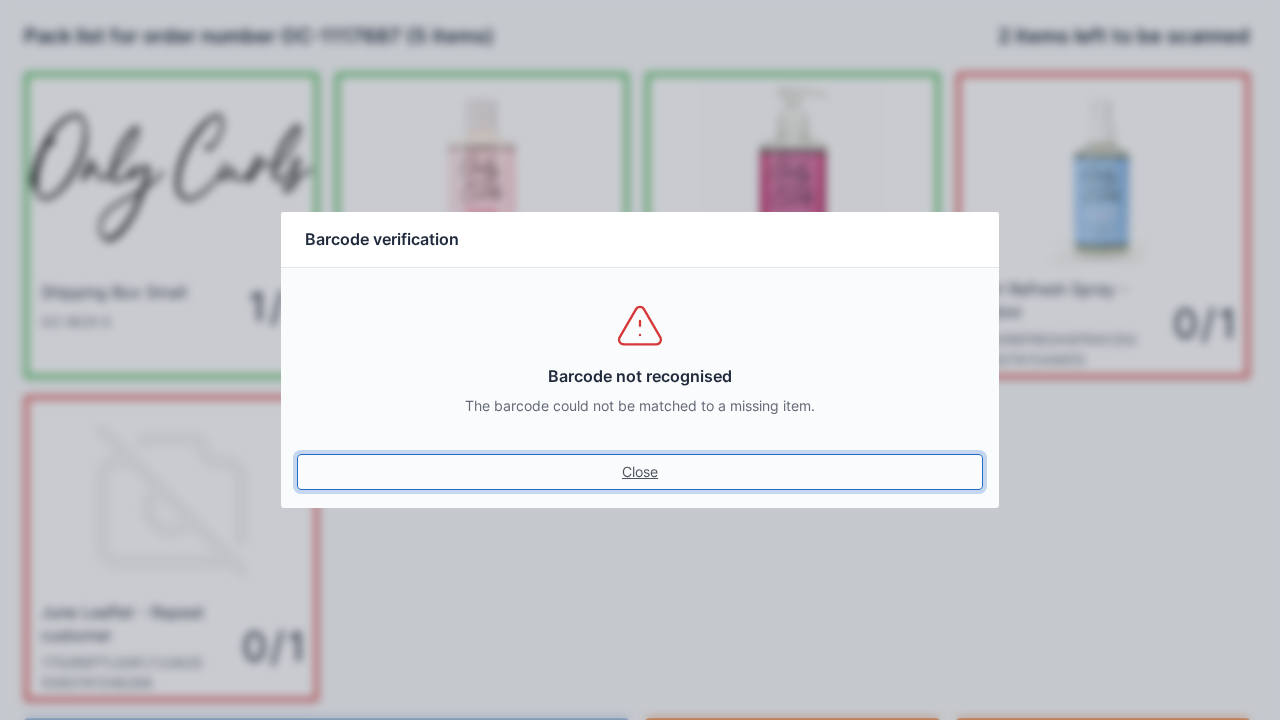 click on "Close" at bounding box center [640, 472] 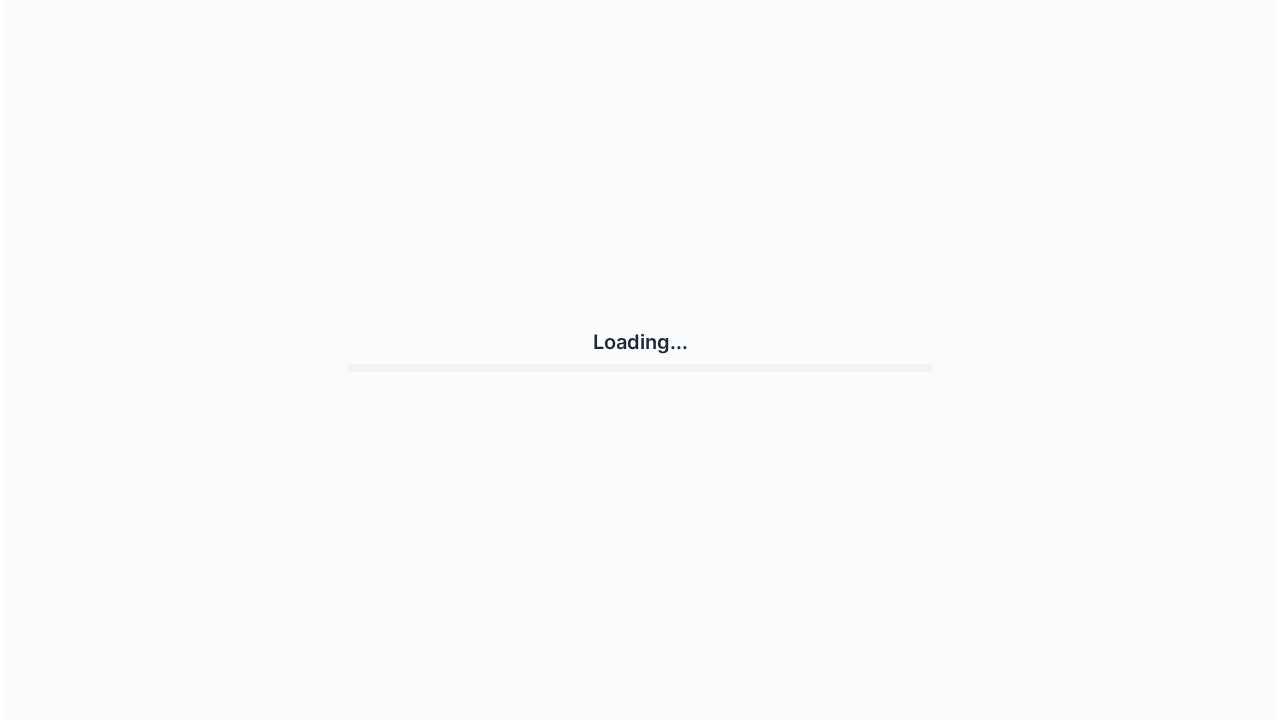 scroll, scrollTop: 0, scrollLeft: 0, axis: both 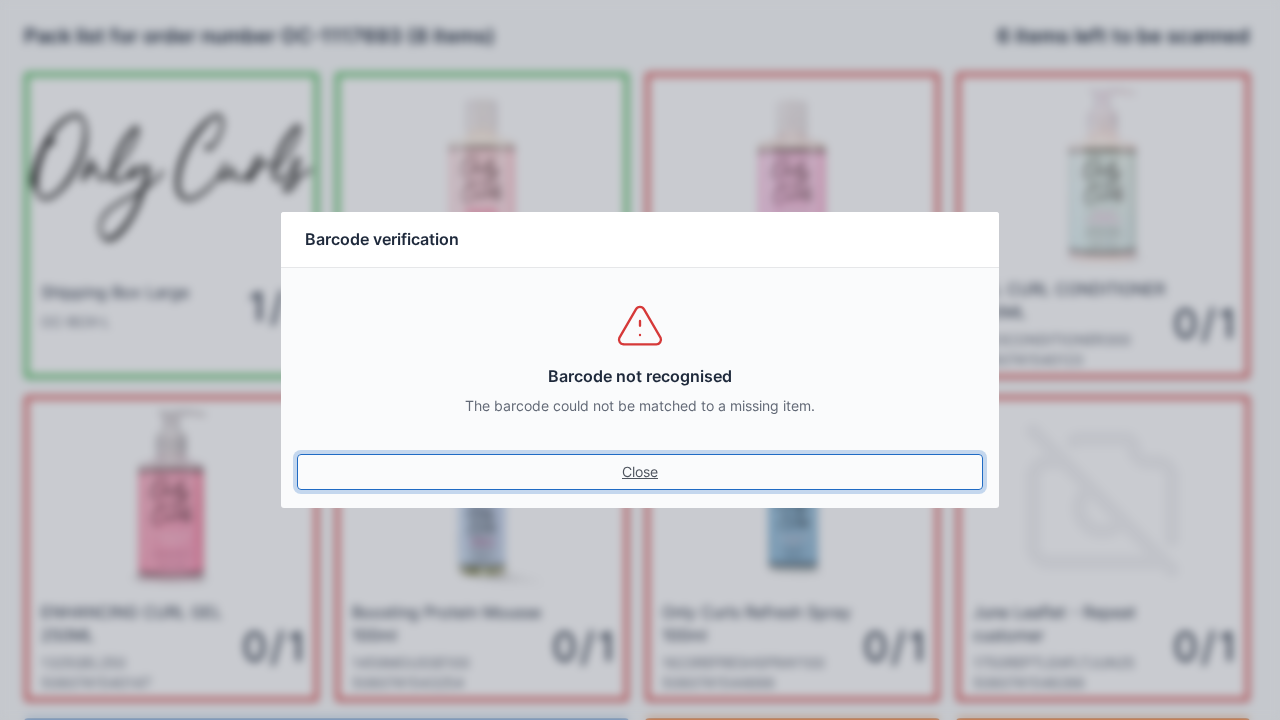 click on "Close" at bounding box center (640, 472) 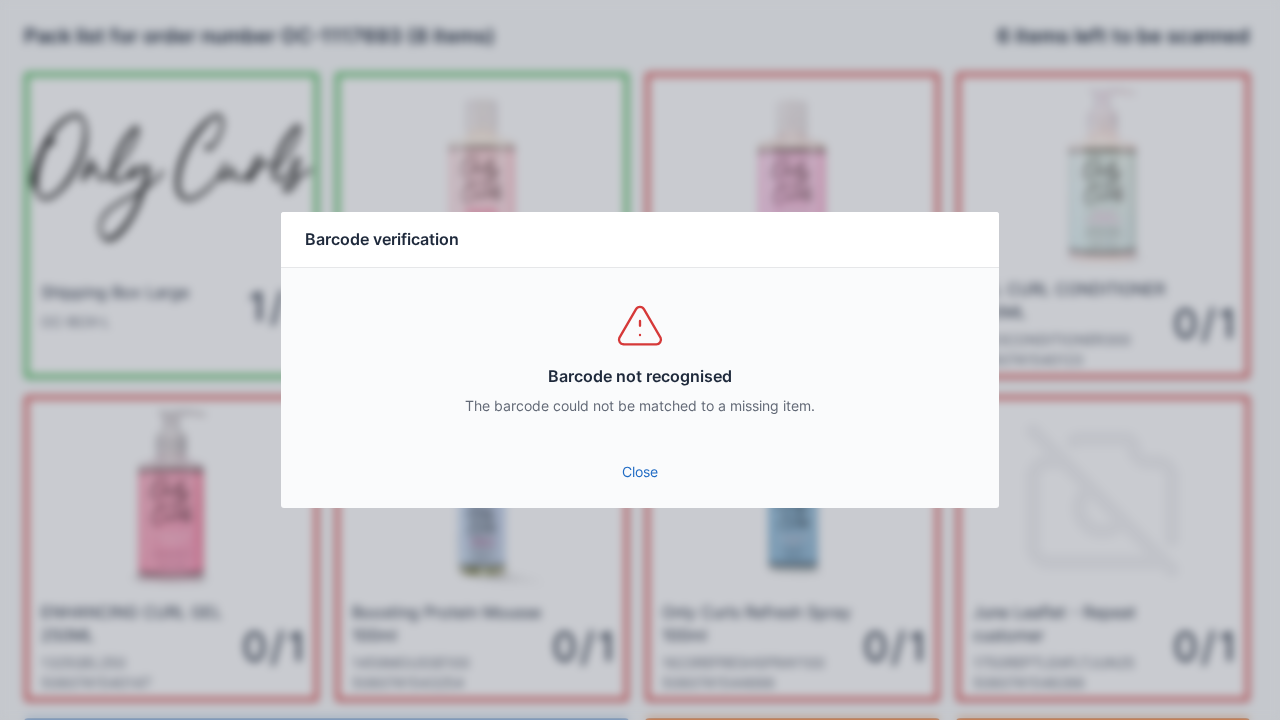 click on "Close" at bounding box center (640, 472) 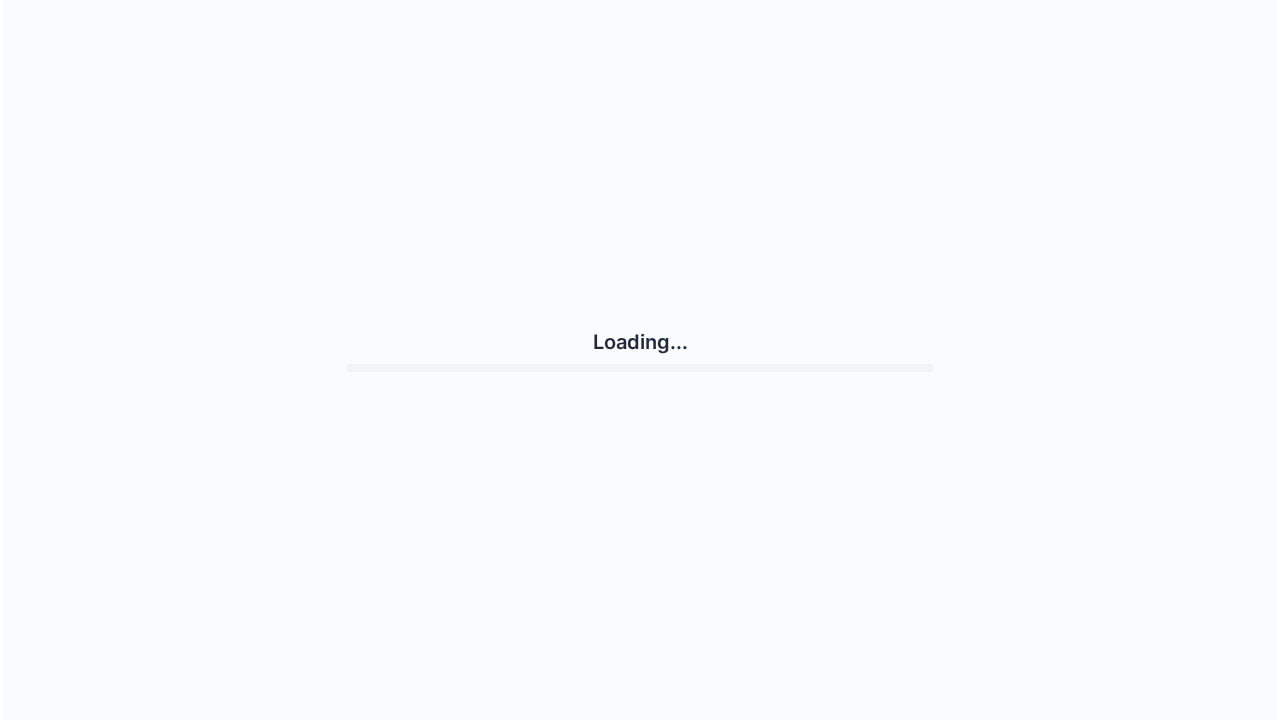 scroll, scrollTop: 0, scrollLeft: 0, axis: both 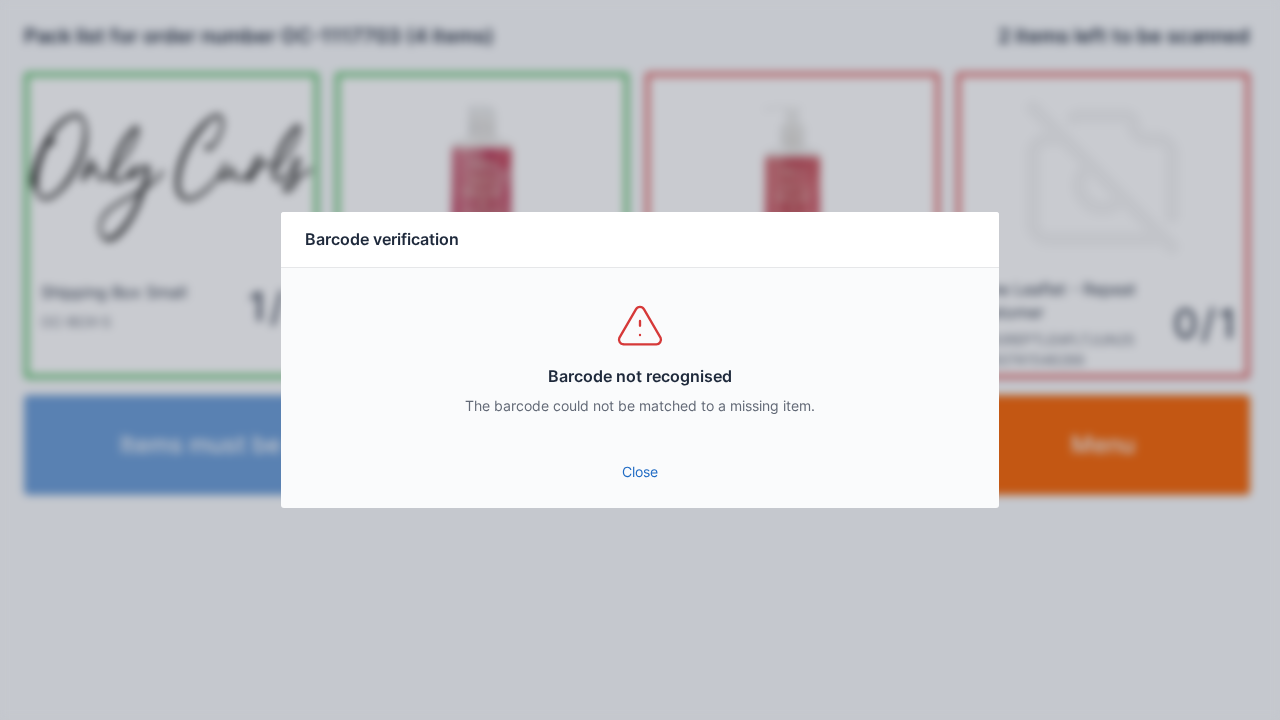 click on "Close" at bounding box center [640, 472] 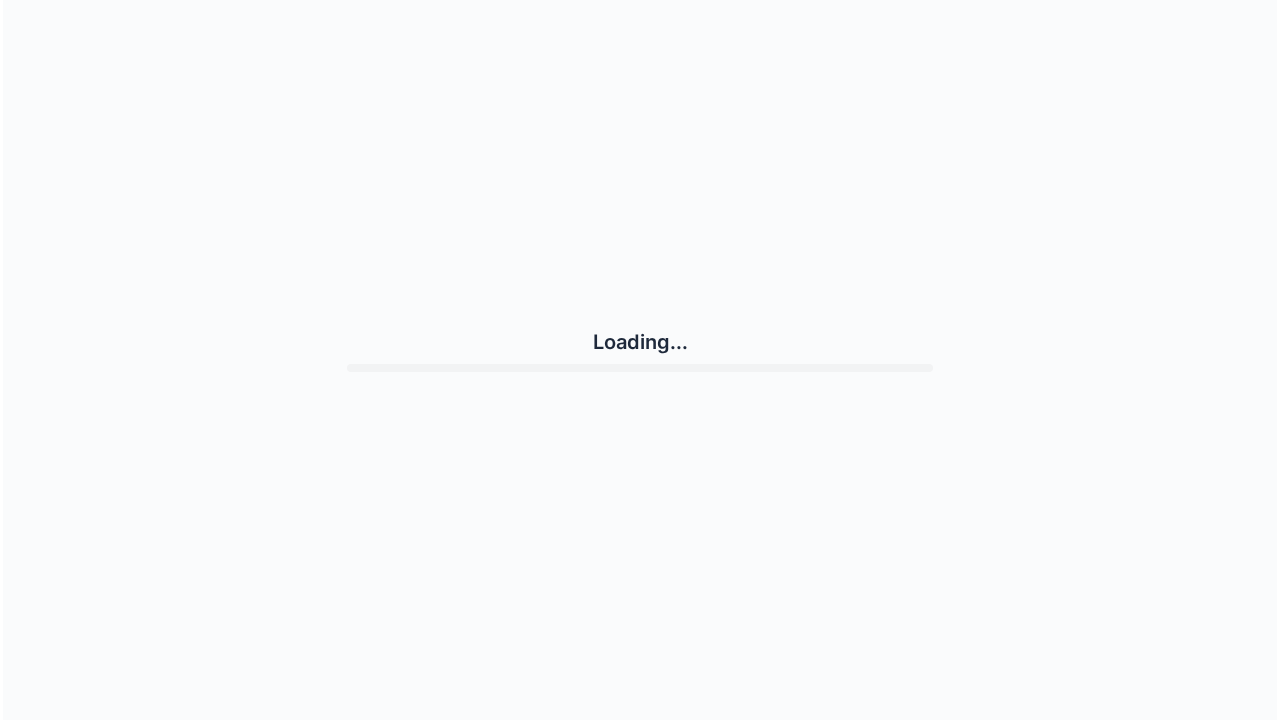 scroll, scrollTop: 0, scrollLeft: 0, axis: both 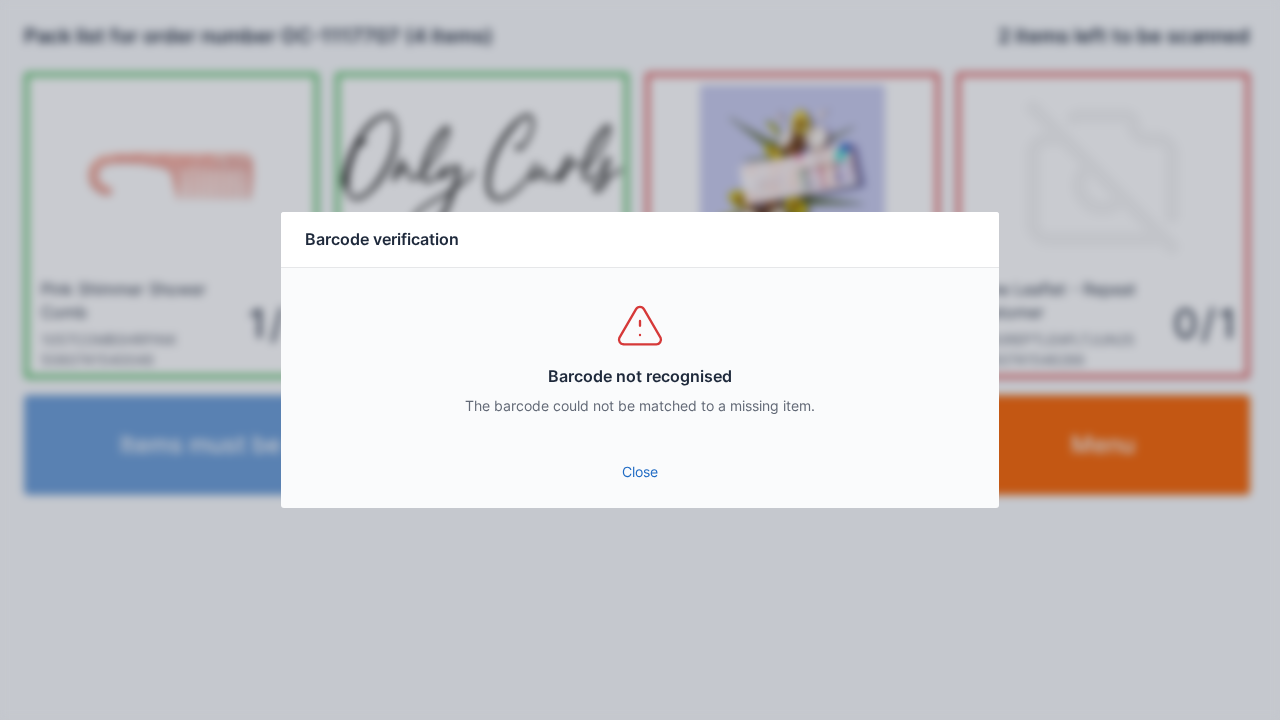 click on "Close" at bounding box center (640, 472) 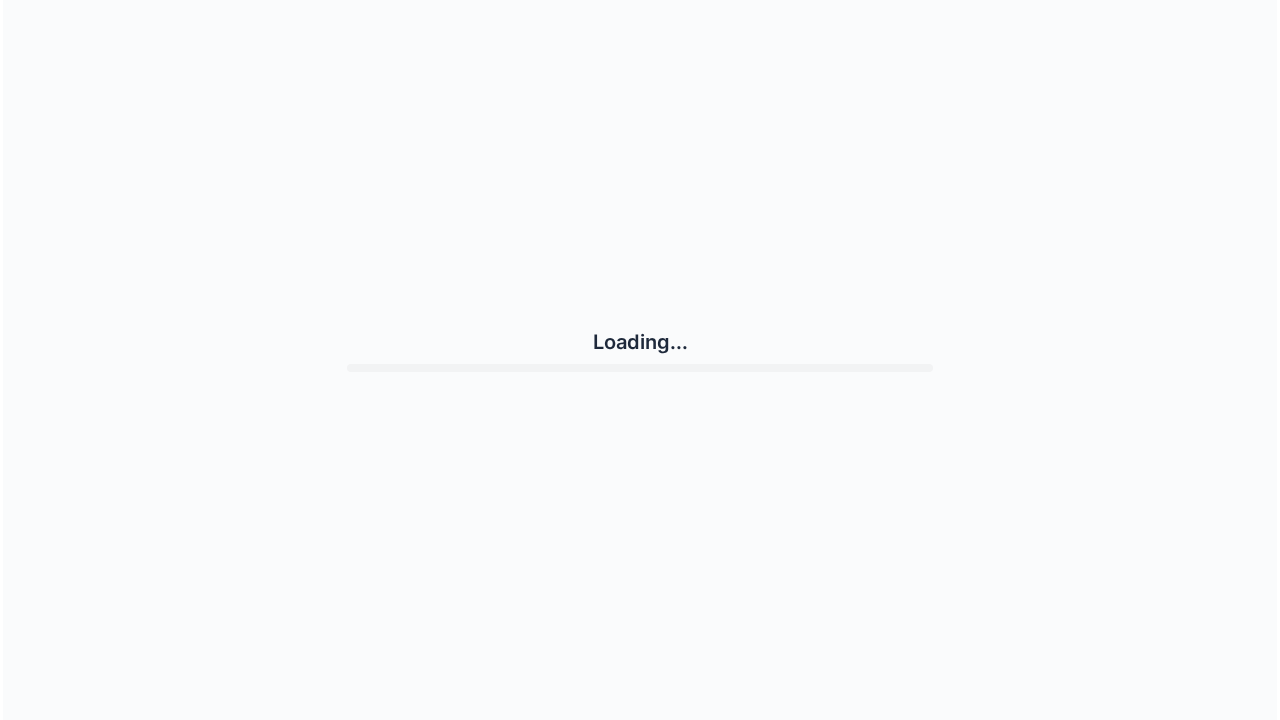 scroll, scrollTop: 0, scrollLeft: 0, axis: both 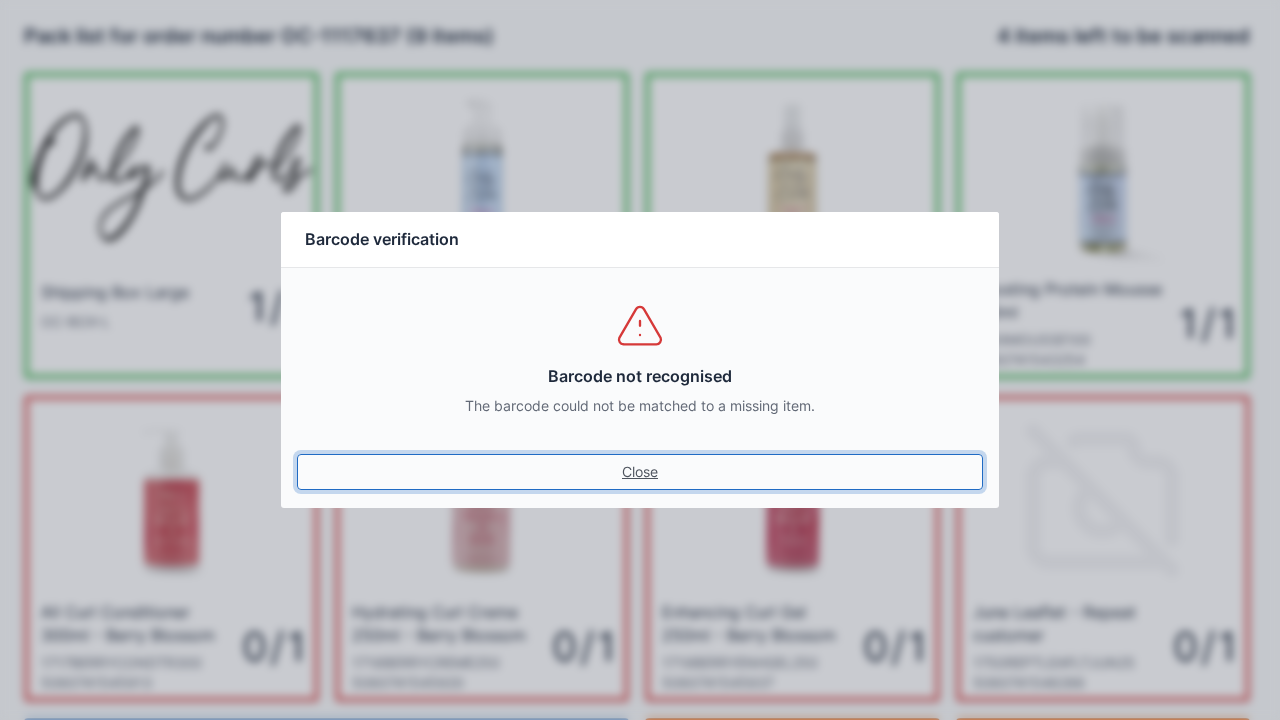 click on "Close" at bounding box center [640, 472] 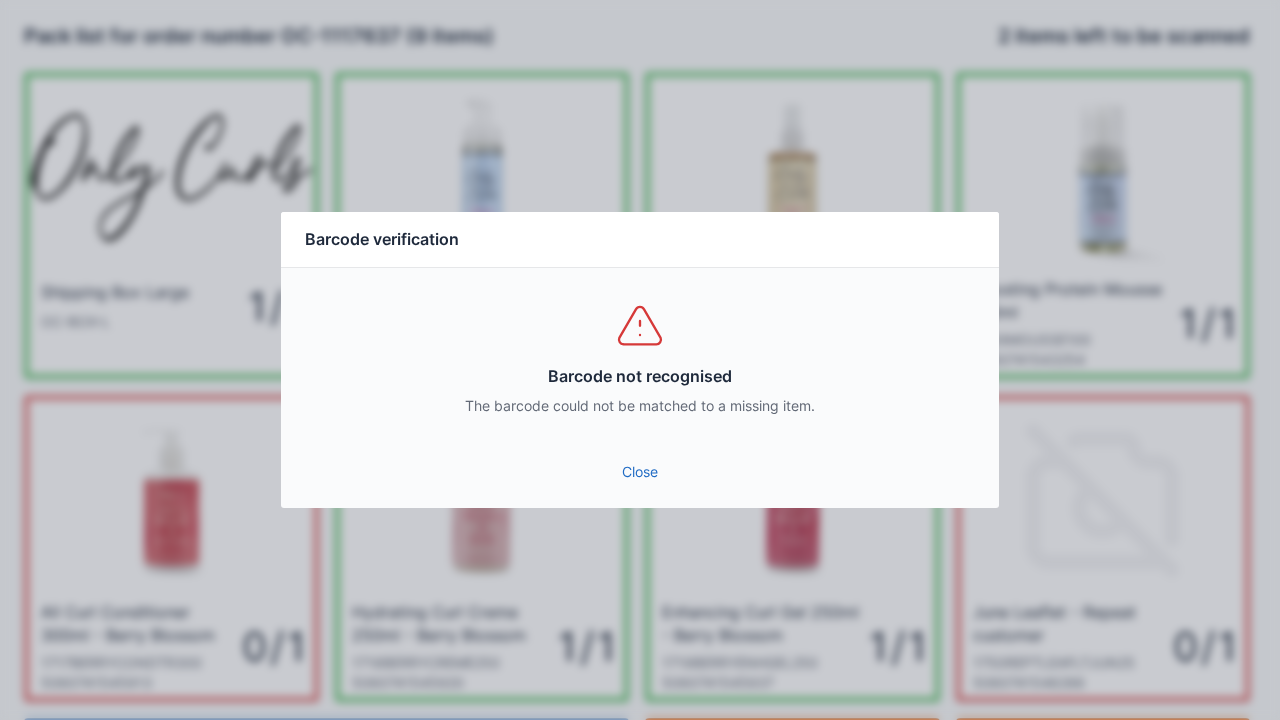 click on "Close" at bounding box center (640, 472) 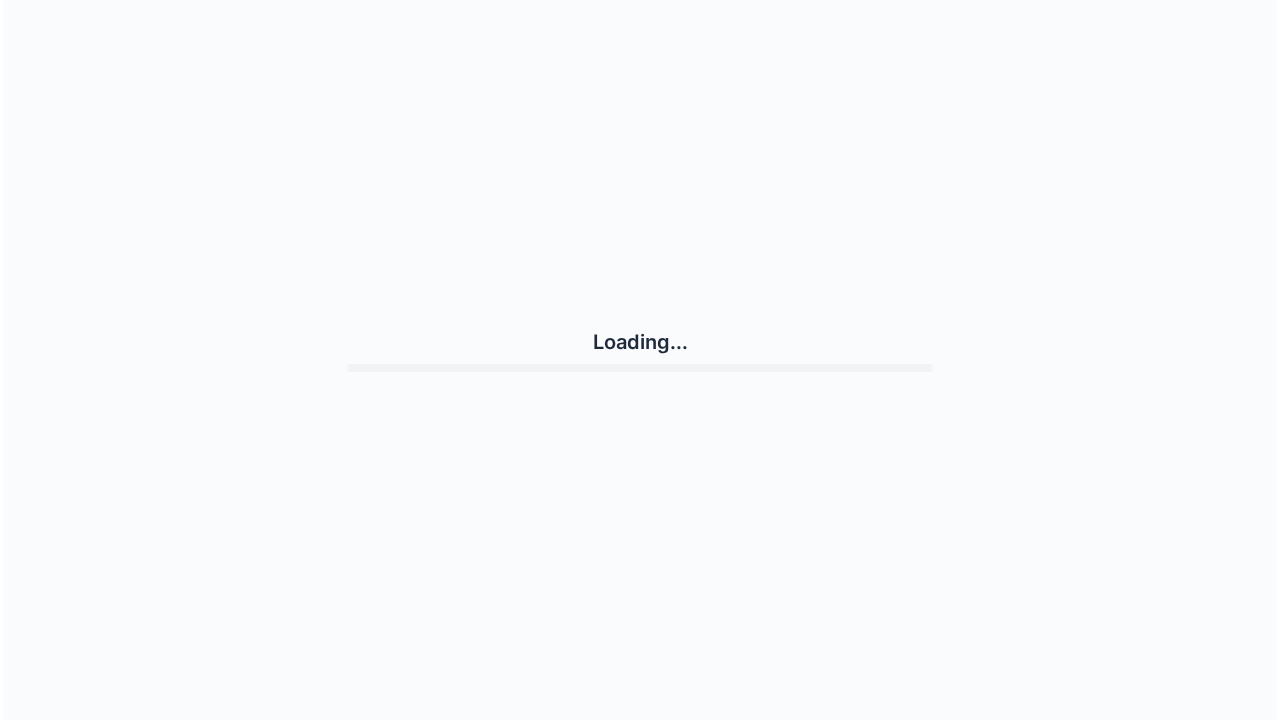 scroll, scrollTop: 0, scrollLeft: 0, axis: both 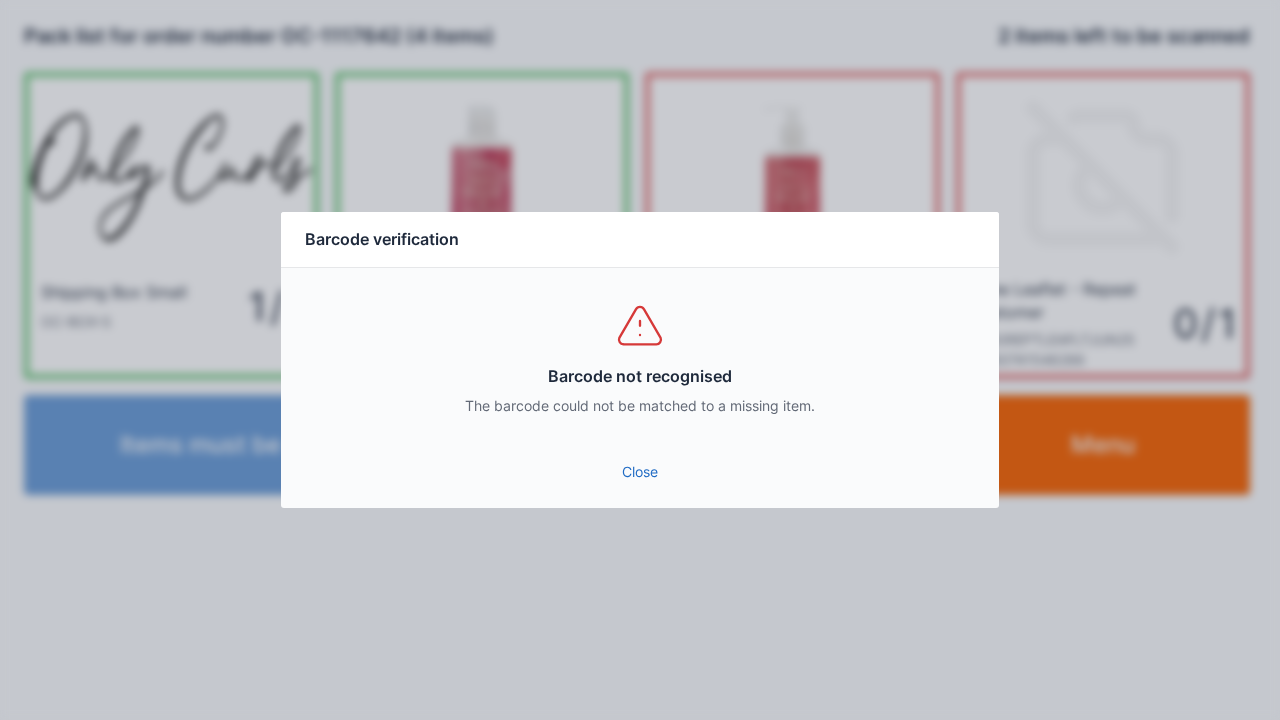 click on "Close" at bounding box center [640, 472] 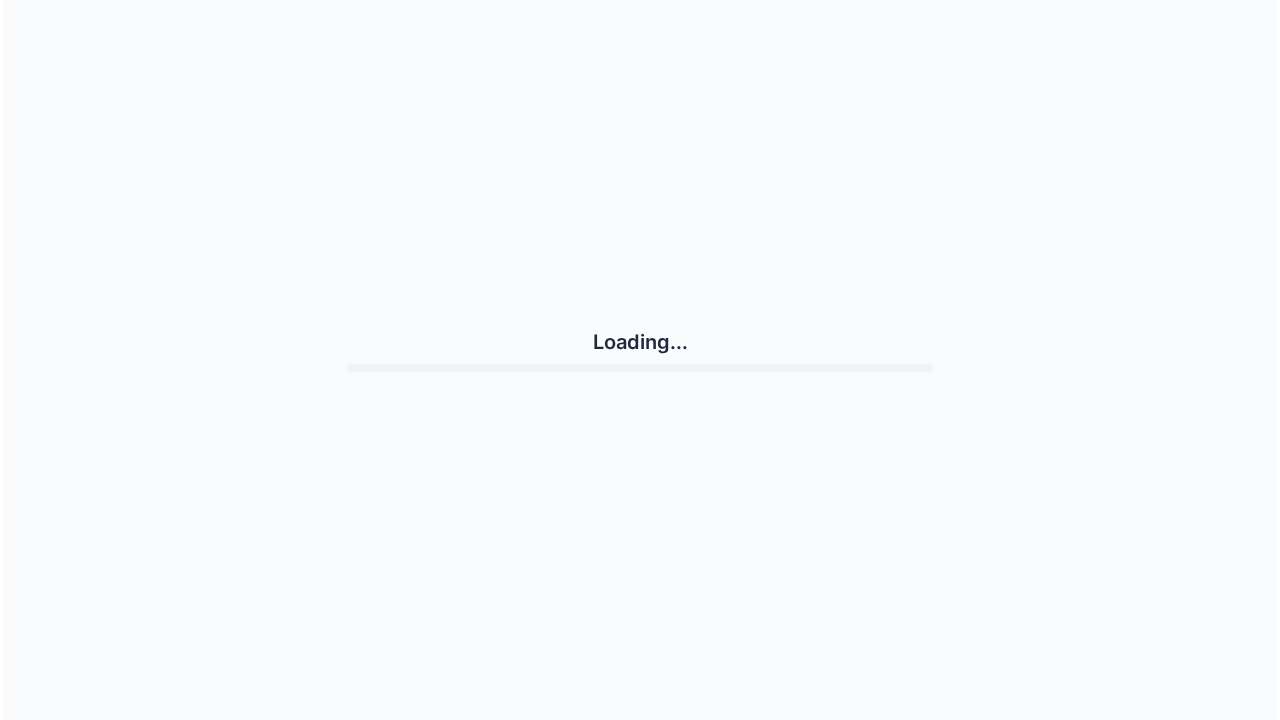 scroll, scrollTop: 0, scrollLeft: 0, axis: both 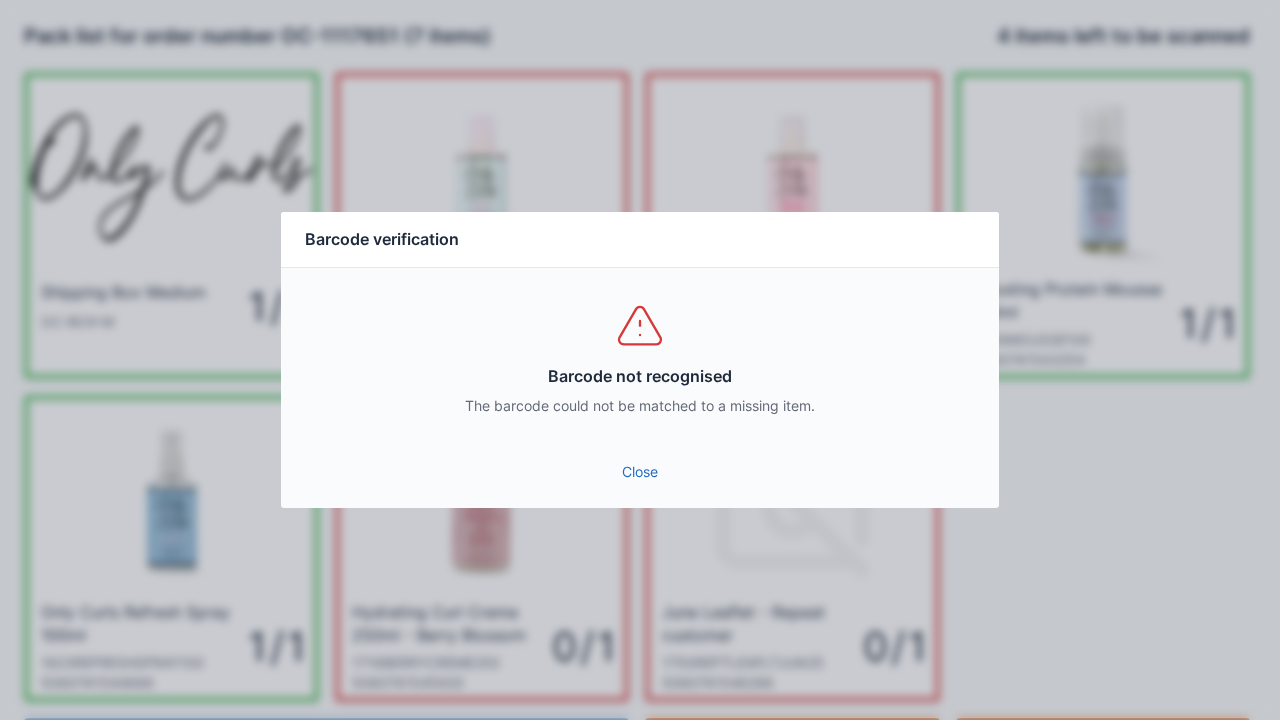 click on "Close" at bounding box center (640, 472) 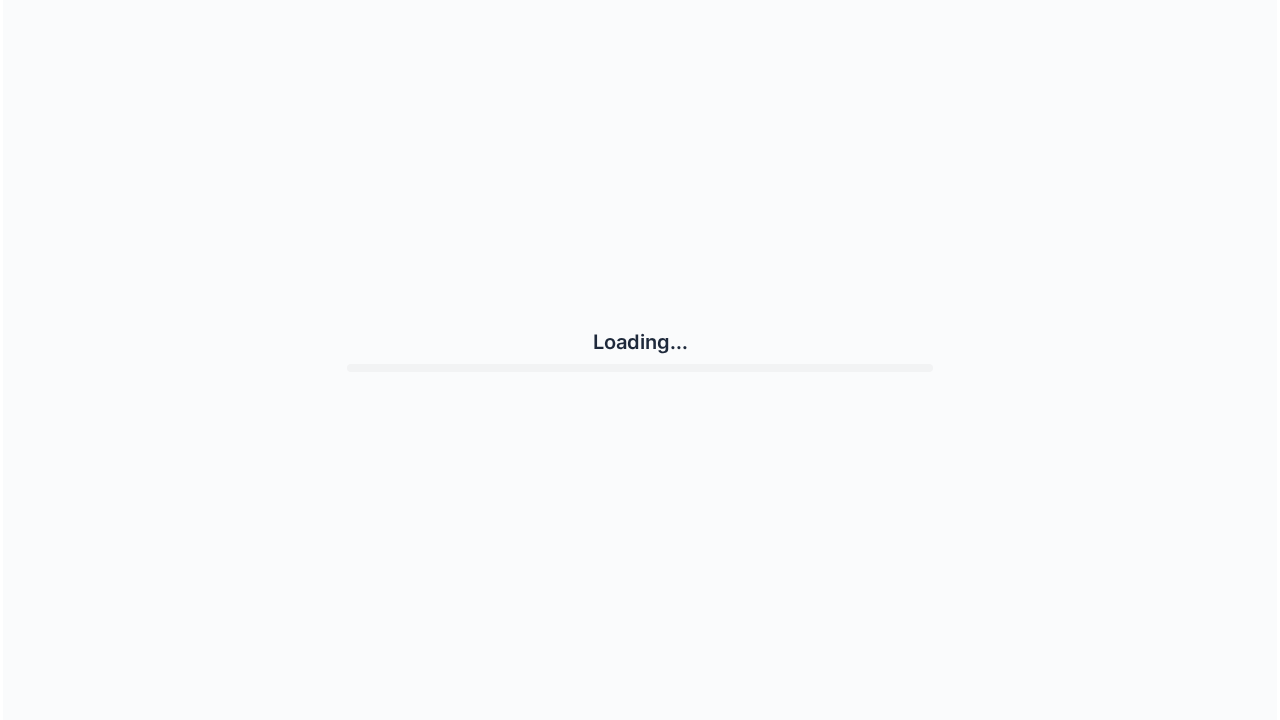 scroll, scrollTop: 0, scrollLeft: 0, axis: both 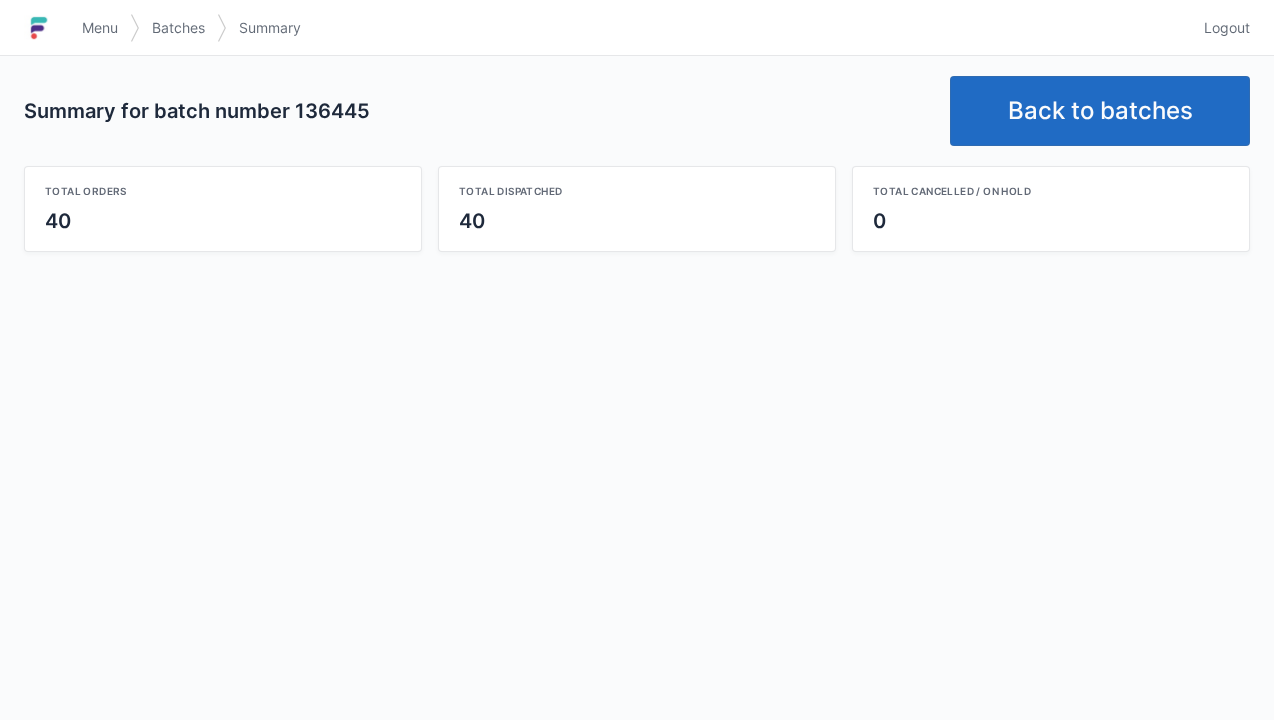 click on "Logout" at bounding box center [1227, 28] 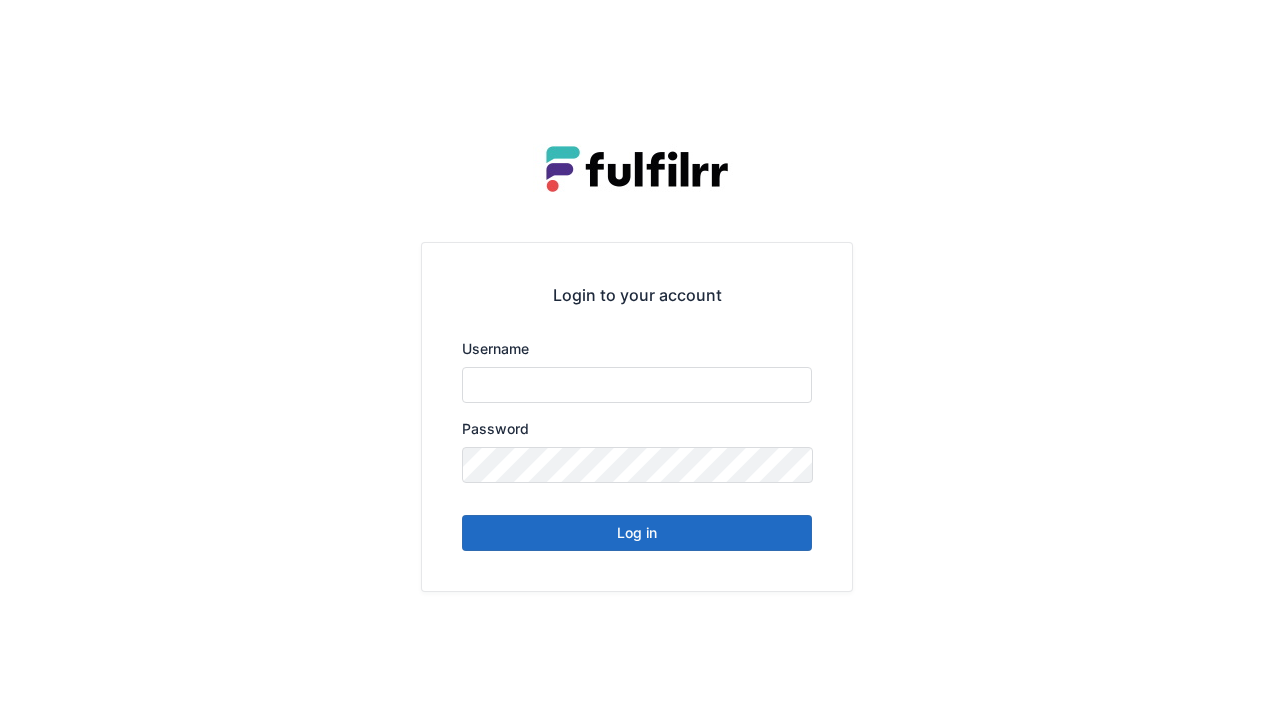 scroll, scrollTop: 0, scrollLeft: 0, axis: both 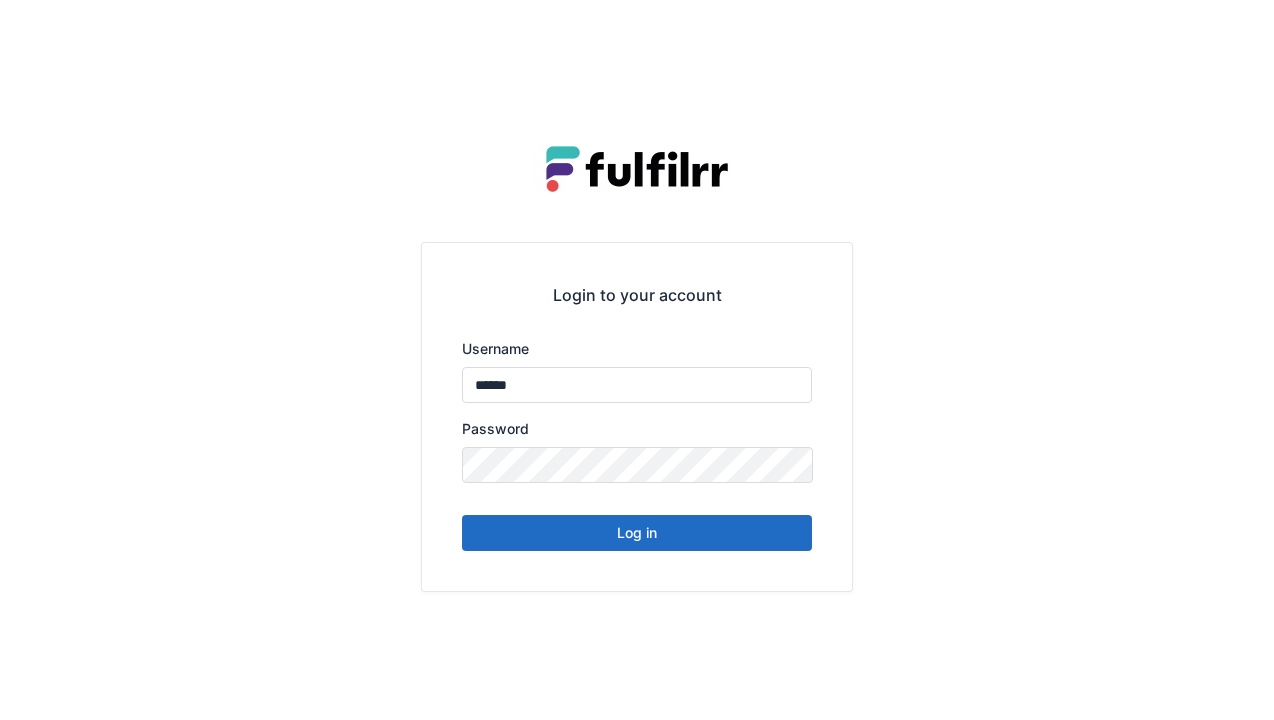 click on "Log in" at bounding box center [637, 533] 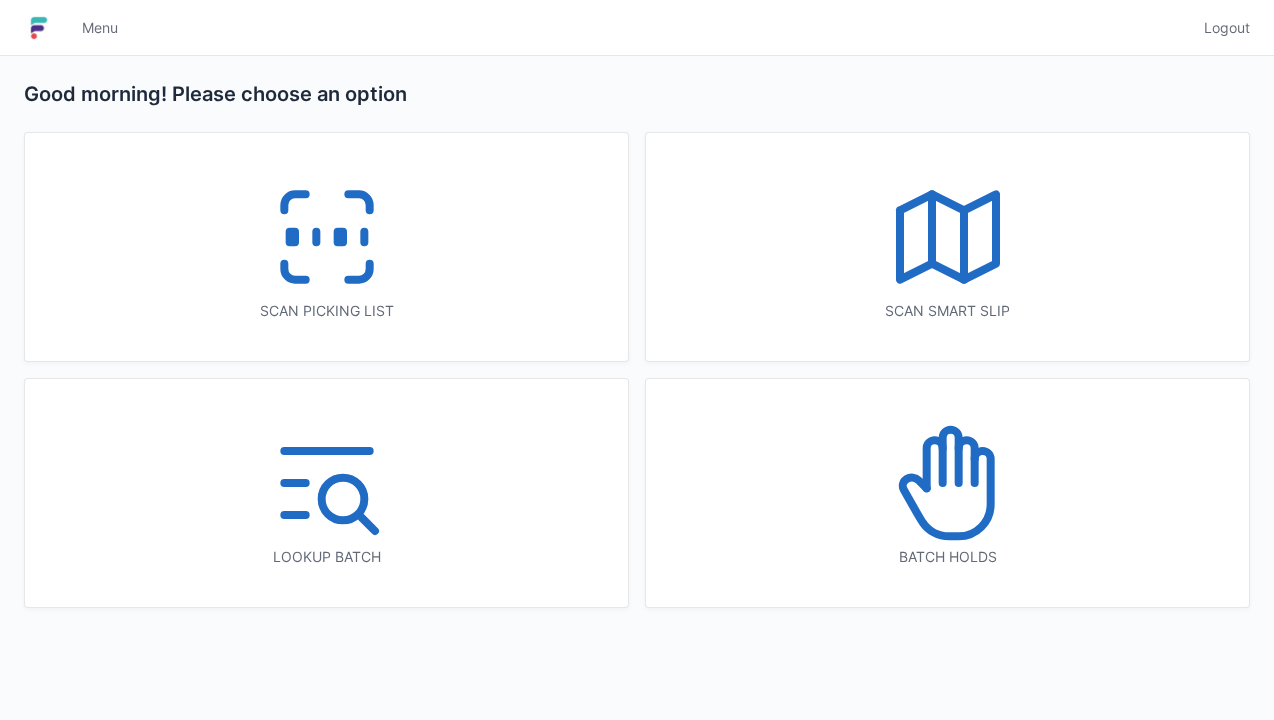 scroll, scrollTop: 0, scrollLeft: 0, axis: both 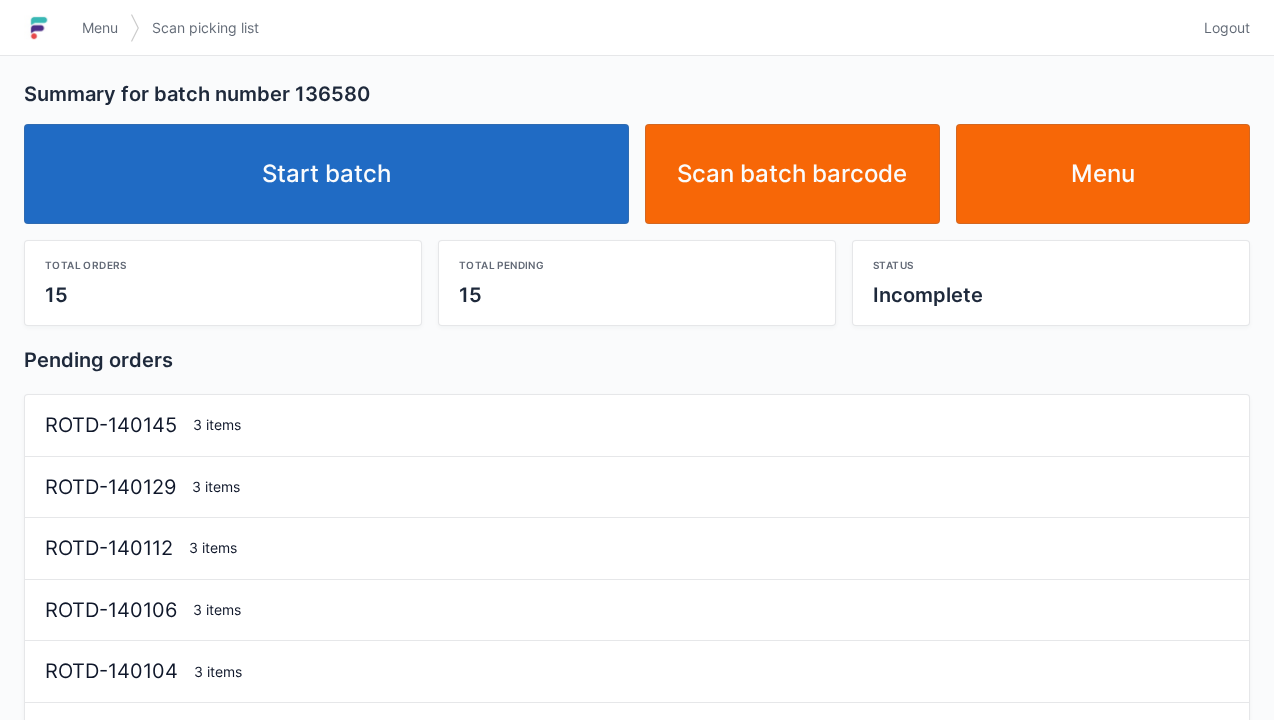 click on "Start batch" at bounding box center [326, 174] 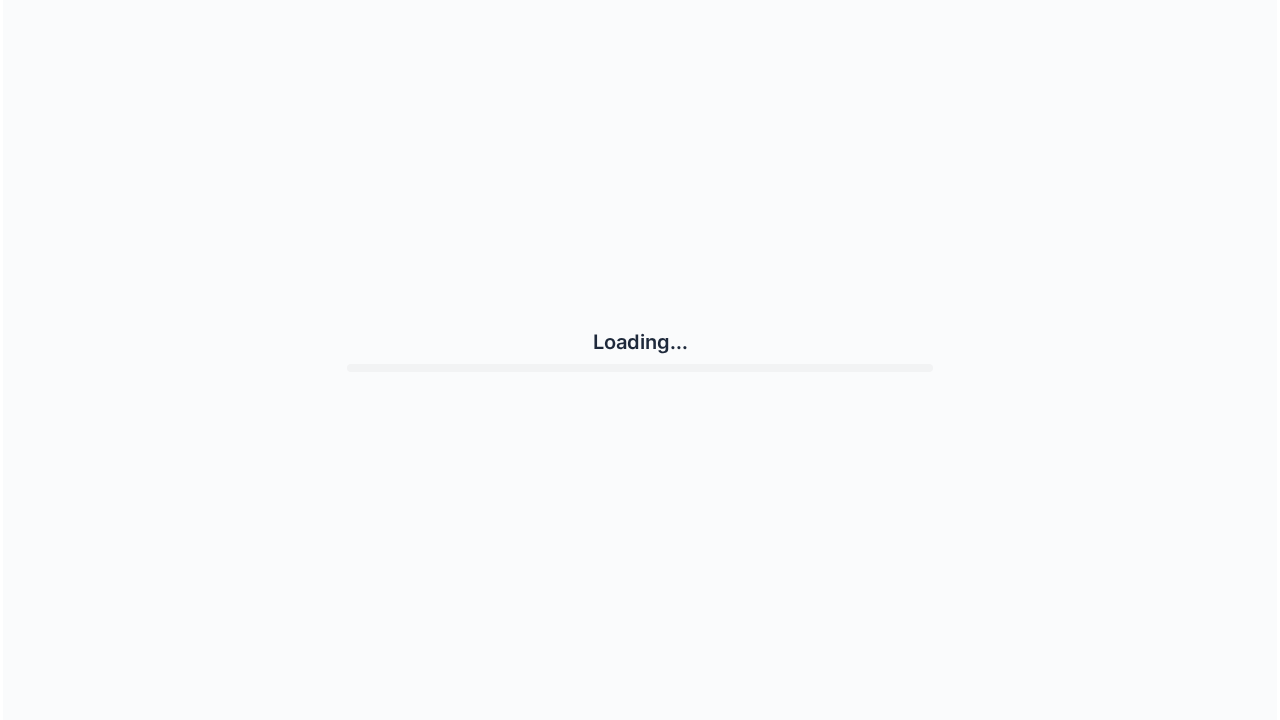 scroll, scrollTop: 0, scrollLeft: 0, axis: both 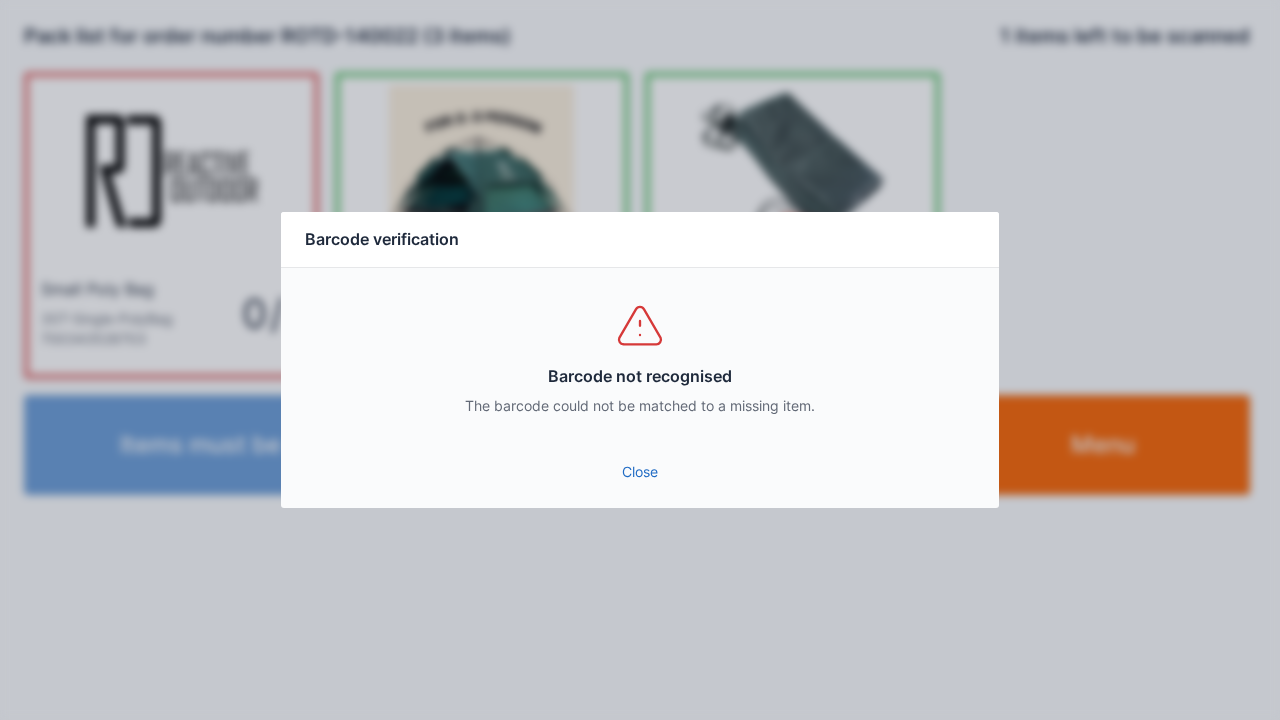 click on "Close" at bounding box center (640, 472) 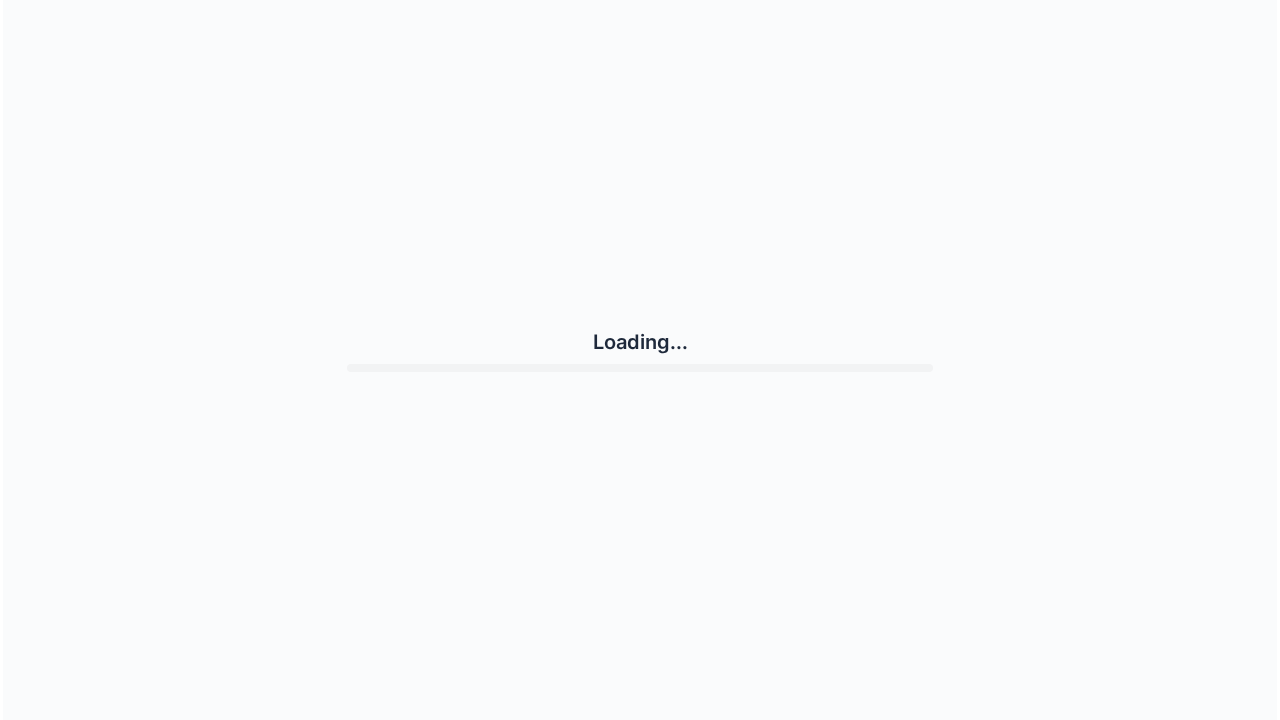 scroll, scrollTop: 0, scrollLeft: 0, axis: both 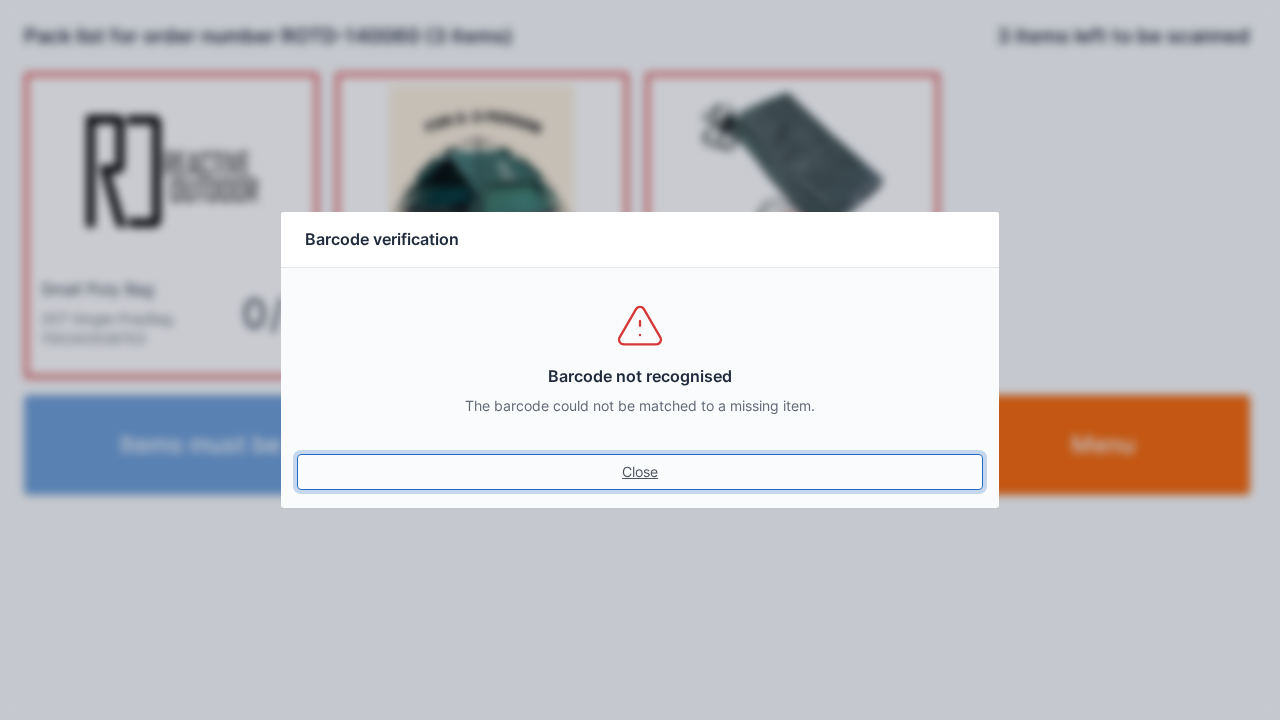 click on "Close" at bounding box center [640, 472] 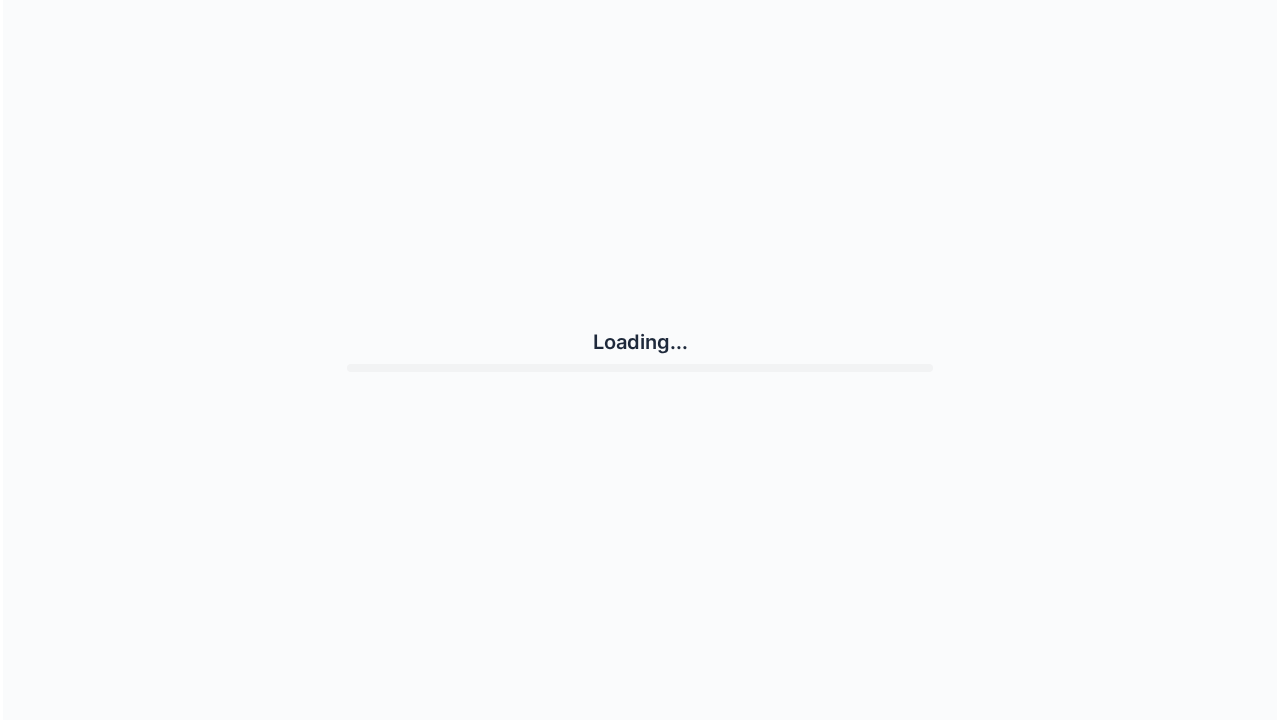 scroll, scrollTop: 0, scrollLeft: 0, axis: both 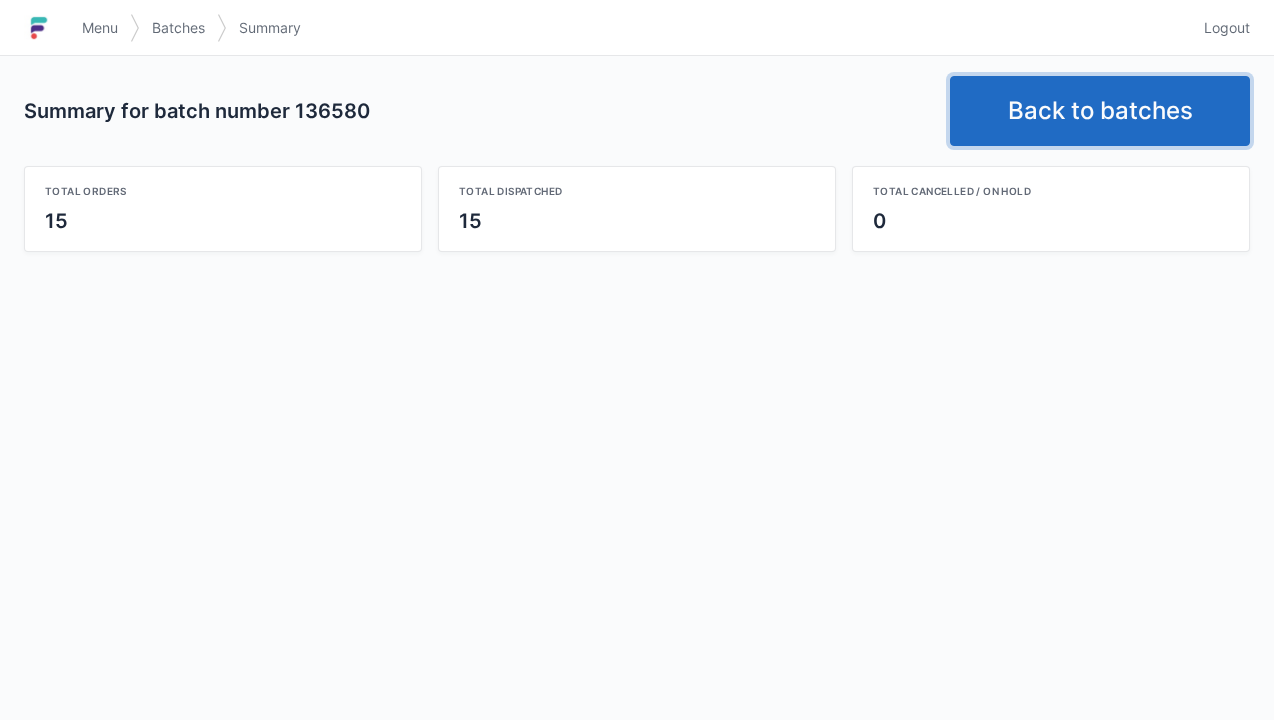 click on "Back to batches" at bounding box center [1100, 111] 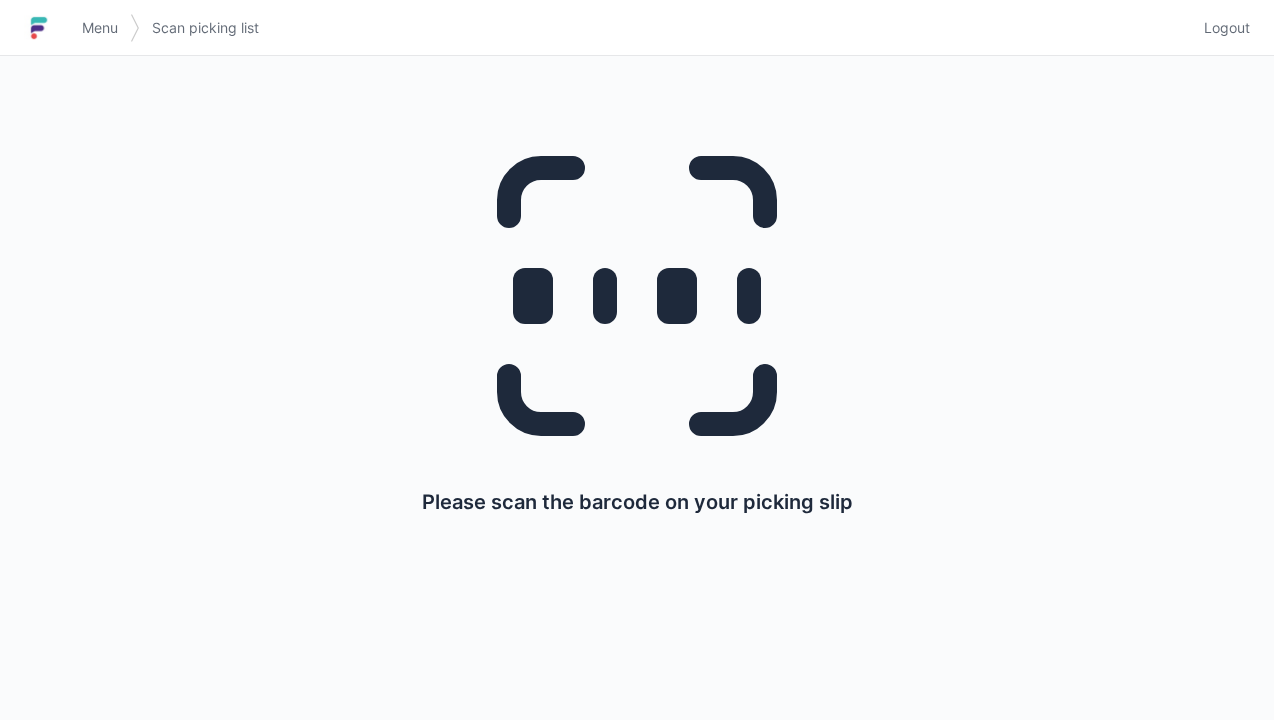 scroll, scrollTop: 0, scrollLeft: 0, axis: both 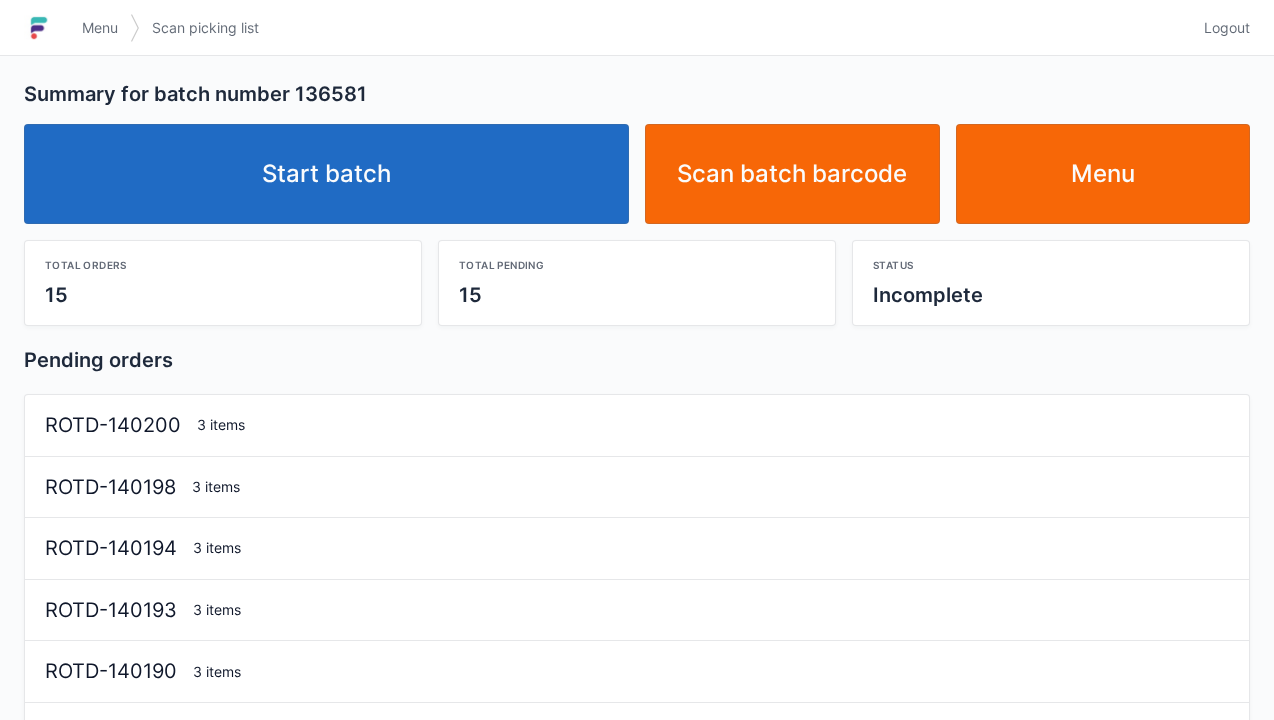 click on "Start batch" at bounding box center [326, 174] 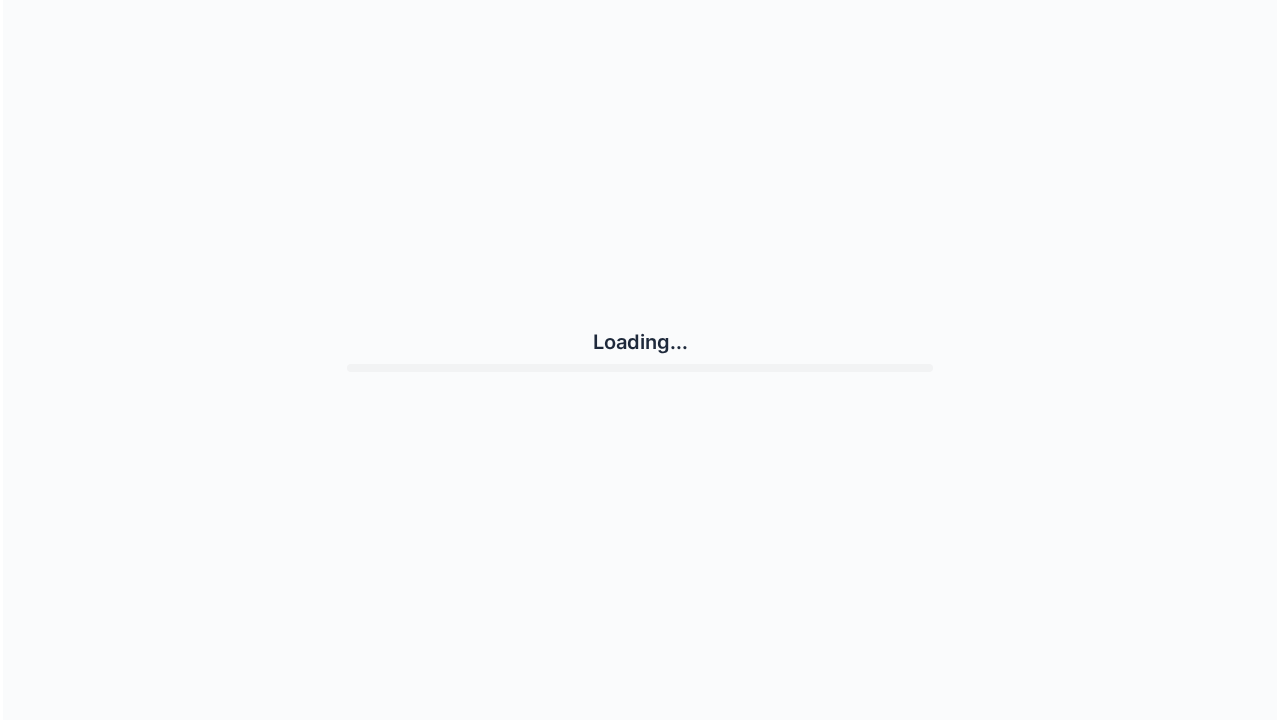 scroll, scrollTop: 0, scrollLeft: 0, axis: both 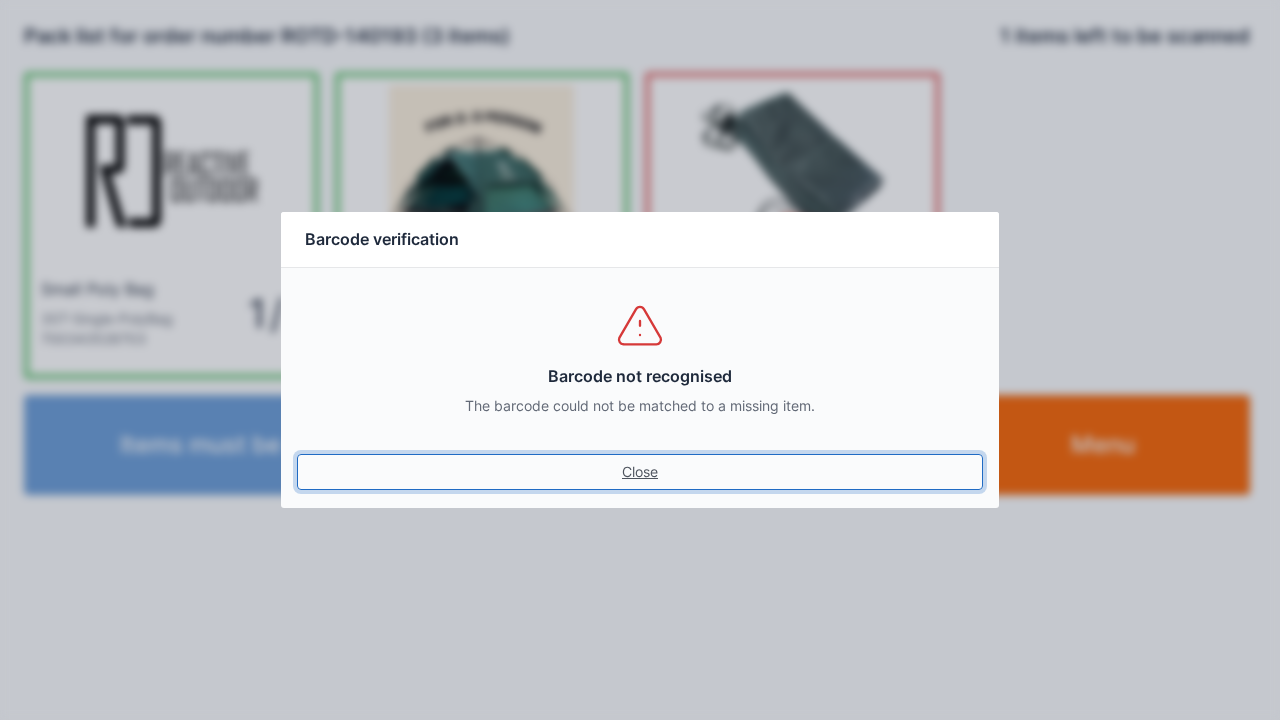 click on "Close" at bounding box center (640, 472) 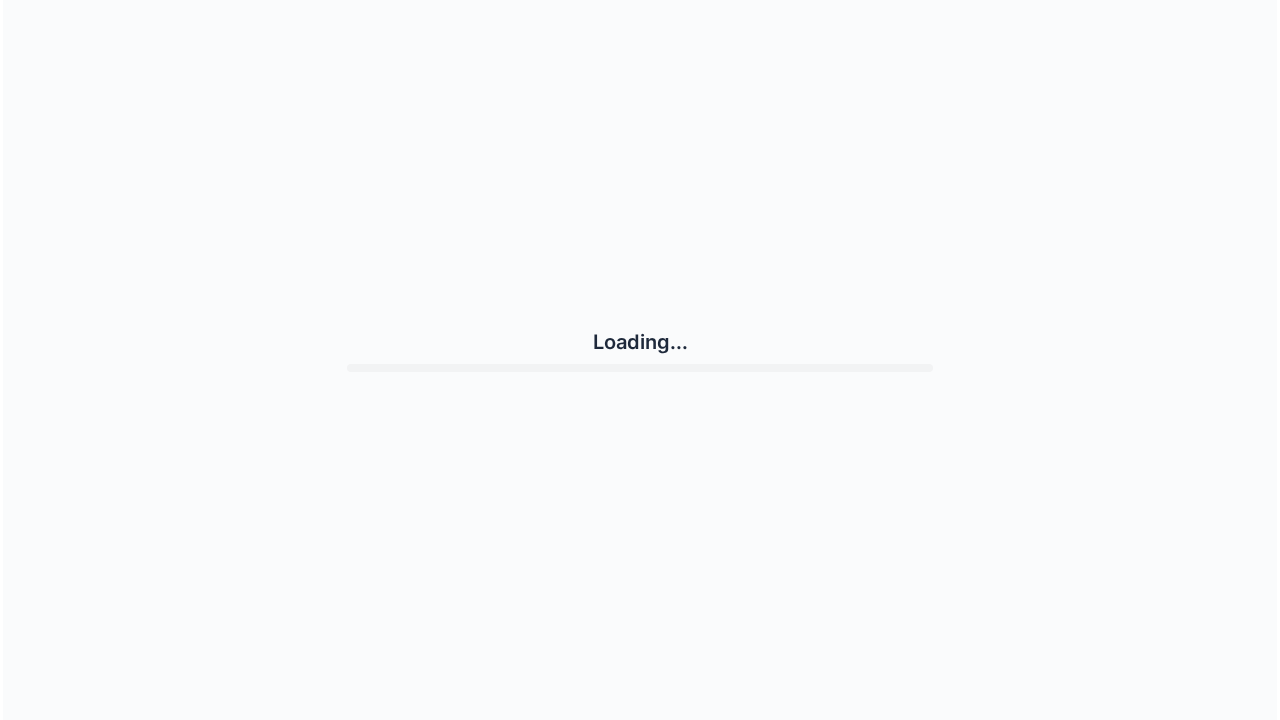 scroll, scrollTop: 0, scrollLeft: 0, axis: both 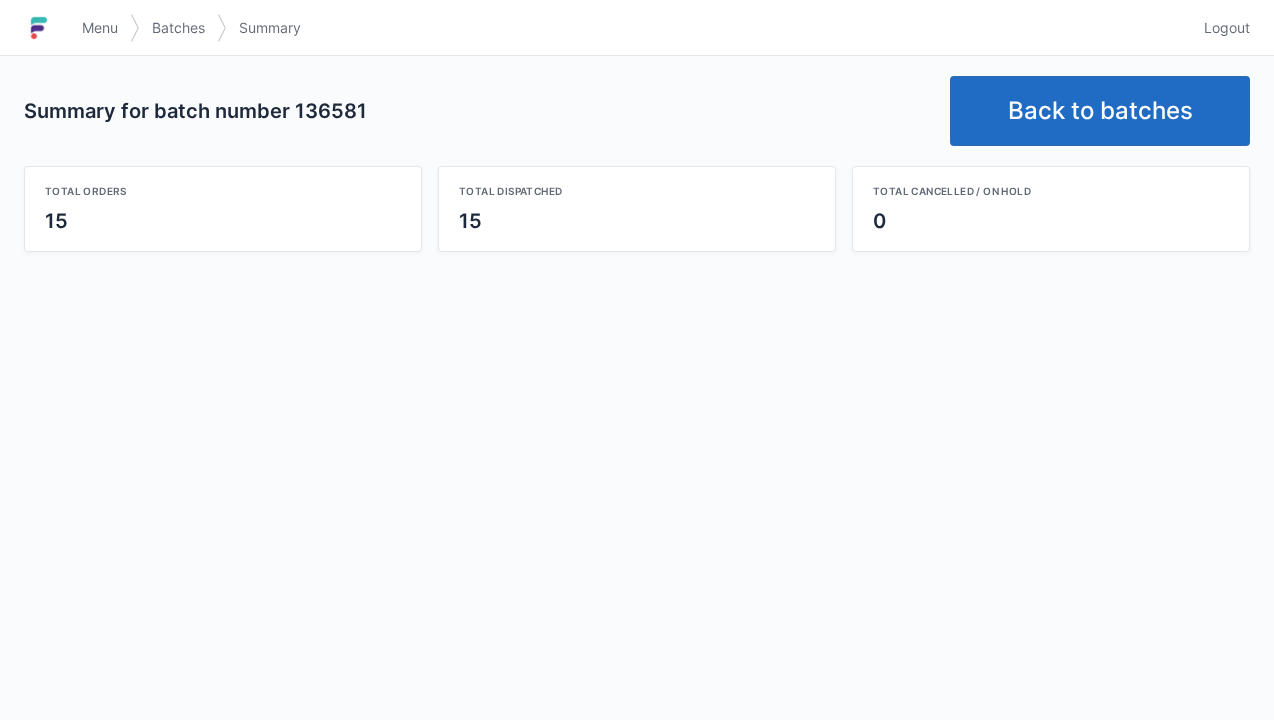 click on "Back to batches" at bounding box center (1100, 111) 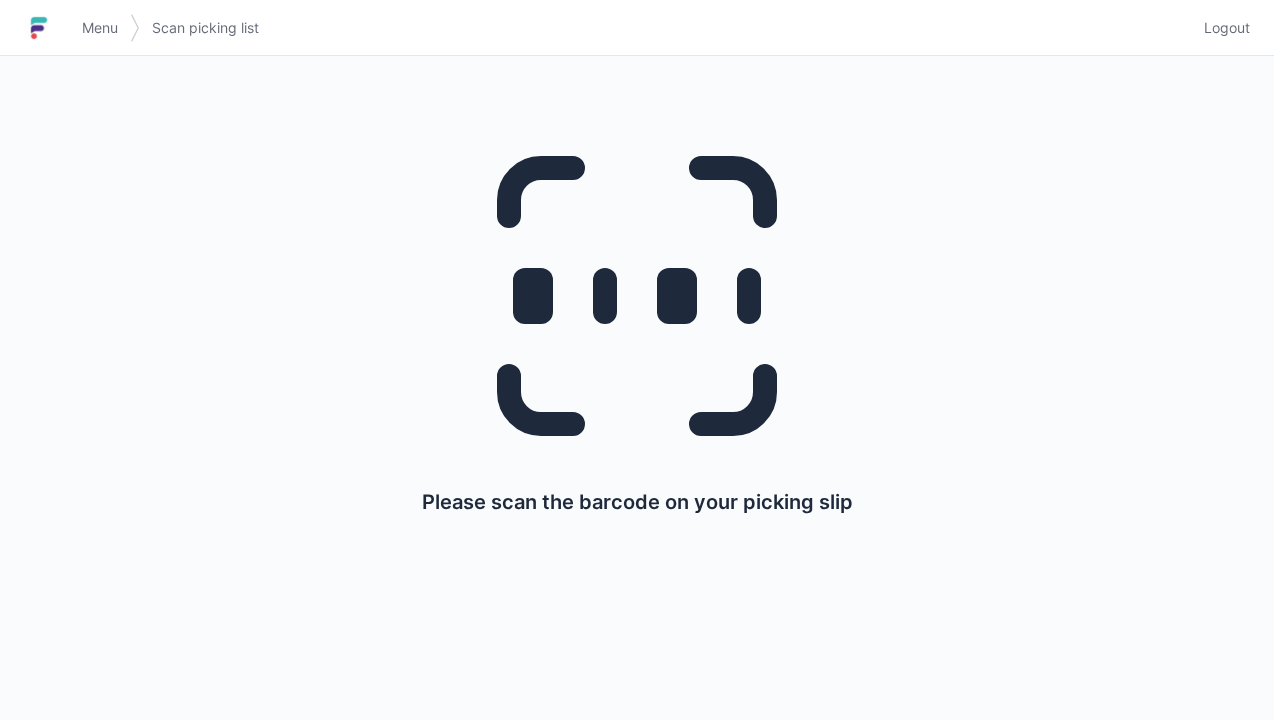 scroll, scrollTop: 0, scrollLeft: 0, axis: both 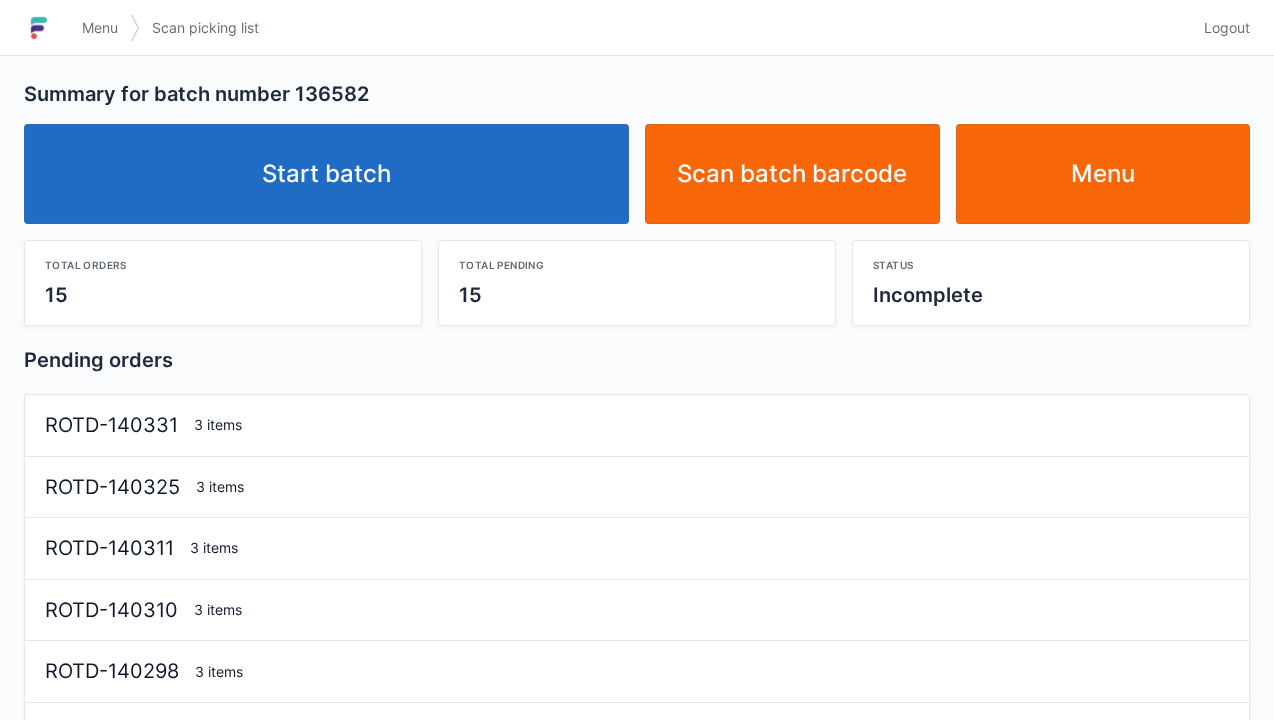 click on "Start batch" at bounding box center [326, 174] 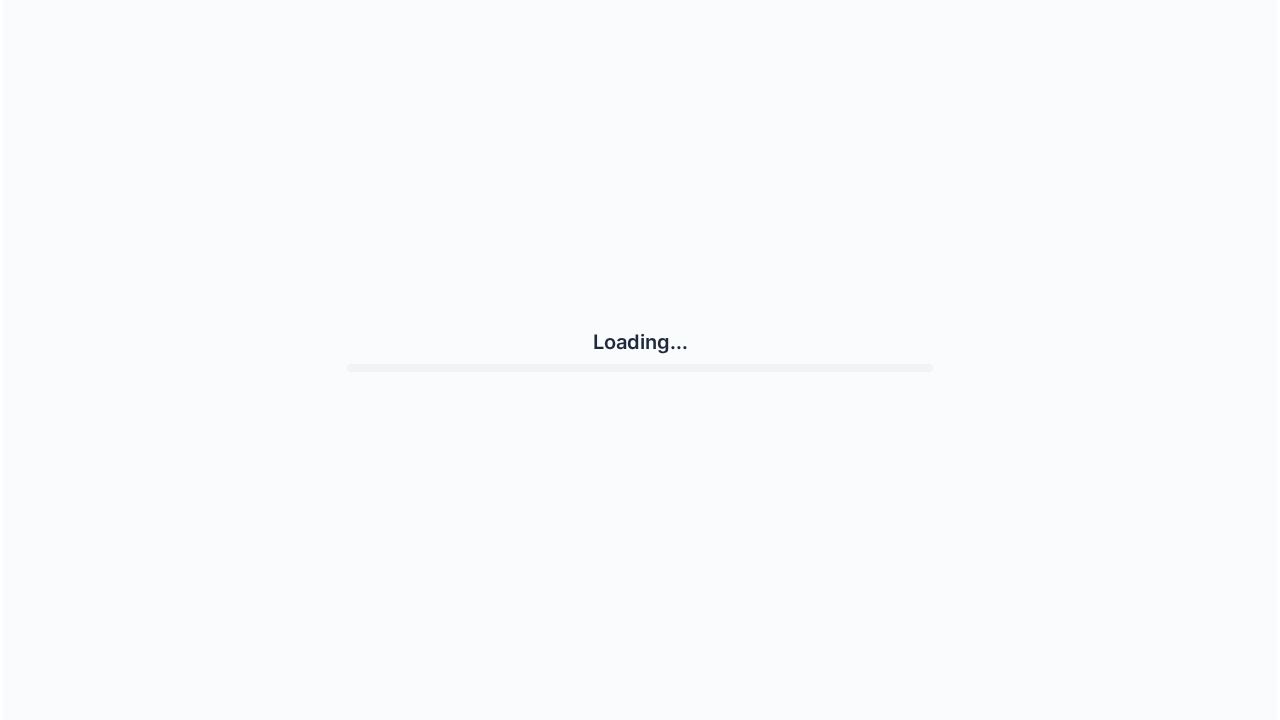 scroll, scrollTop: 0, scrollLeft: 0, axis: both 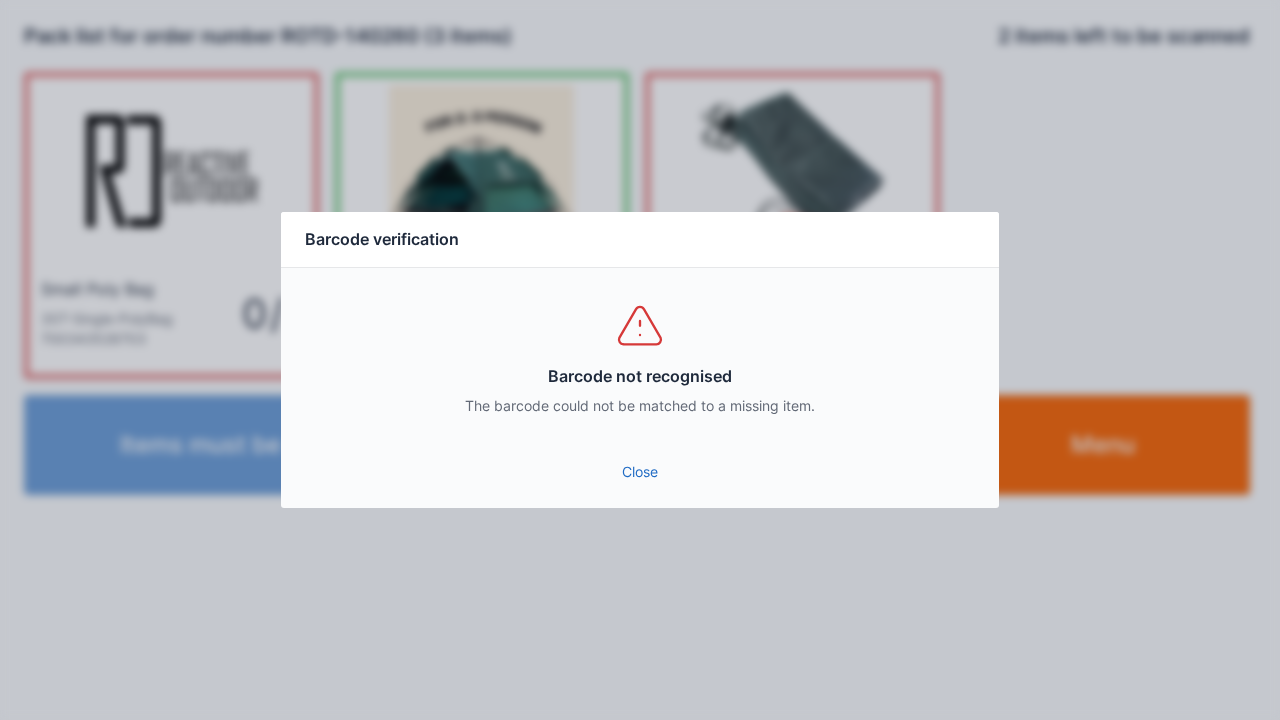 click on "Close" at bounding box center (640, 472) 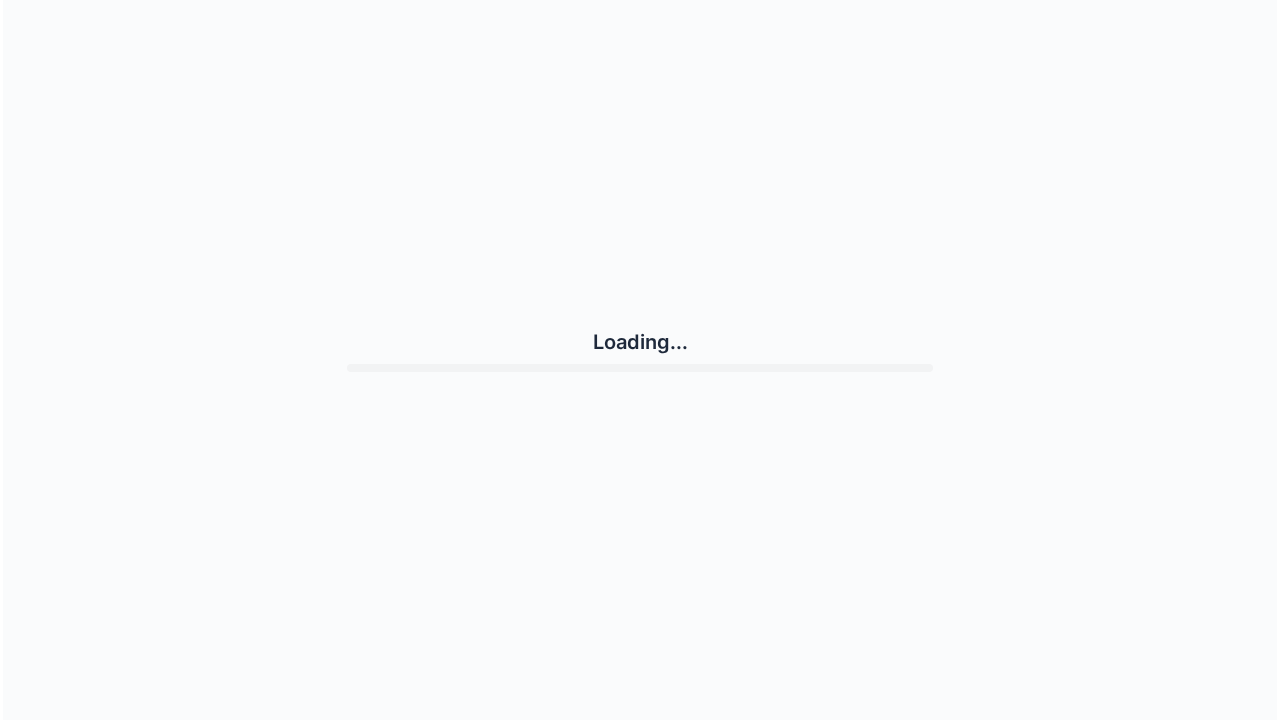 scroll, scrollTop: 0, scrollLeft: 0, axis: both 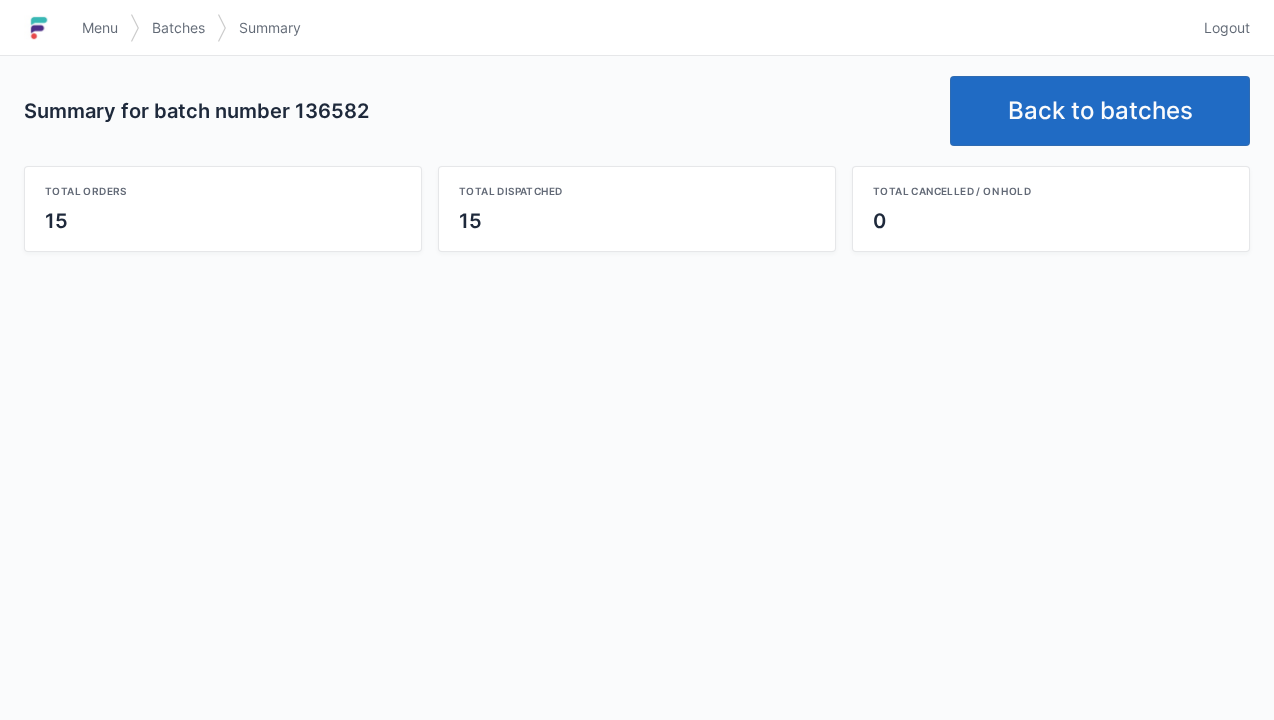 click on "Back to batches" at bounding box center (1100, 111) 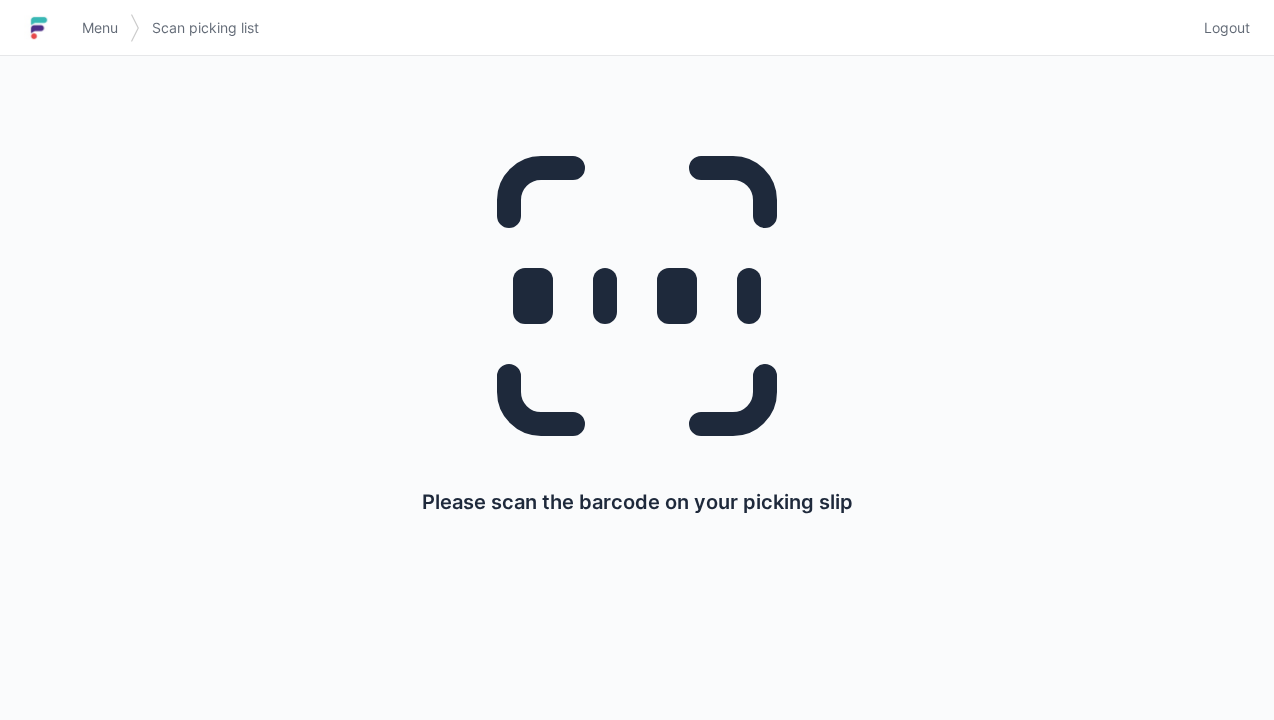 scroll, scrollTop: 0, scrollLeft: 0, axis: both 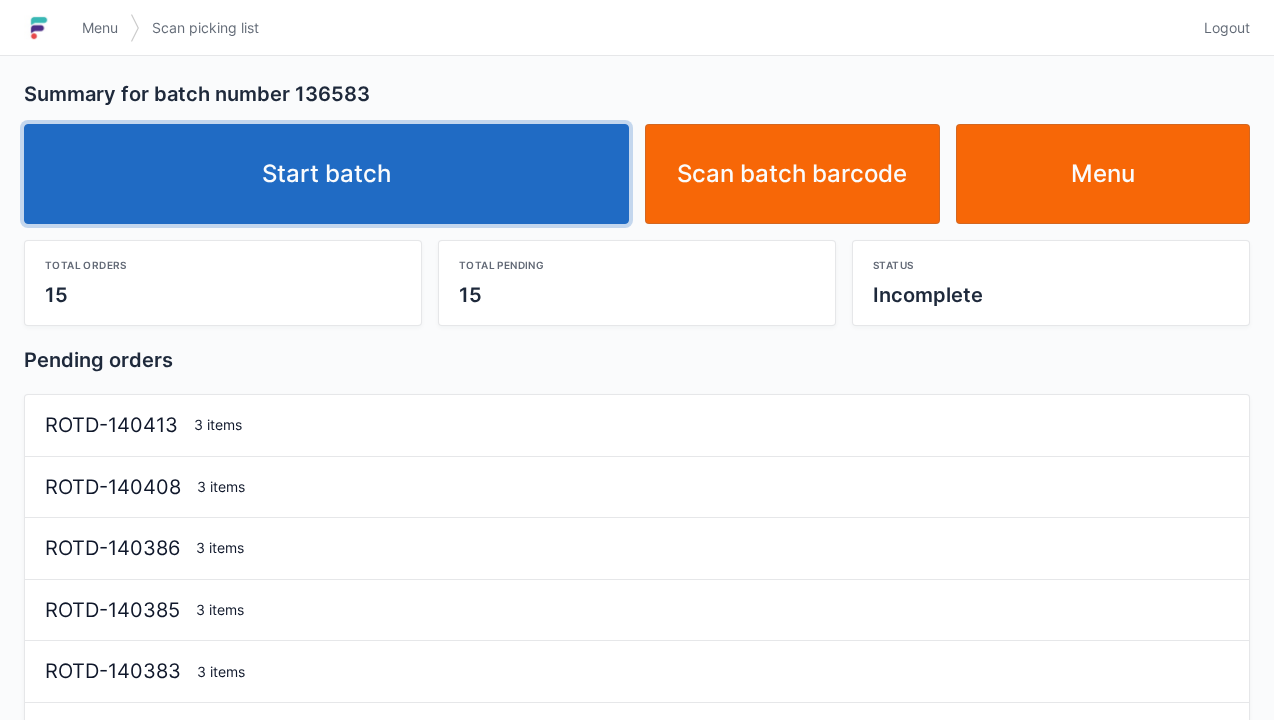 click on "Start batch" at bounding box center [326, 174] 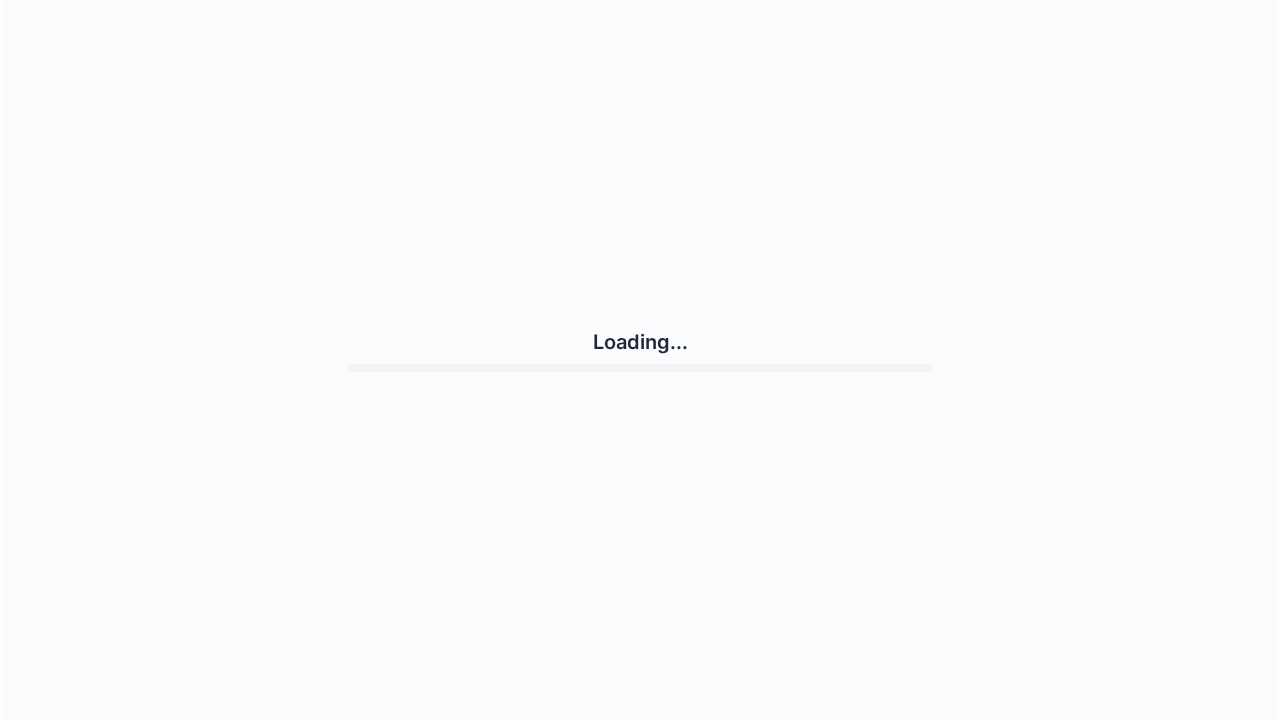 scroll, scrollTop: 0, scrollLeft: 0, axis: both 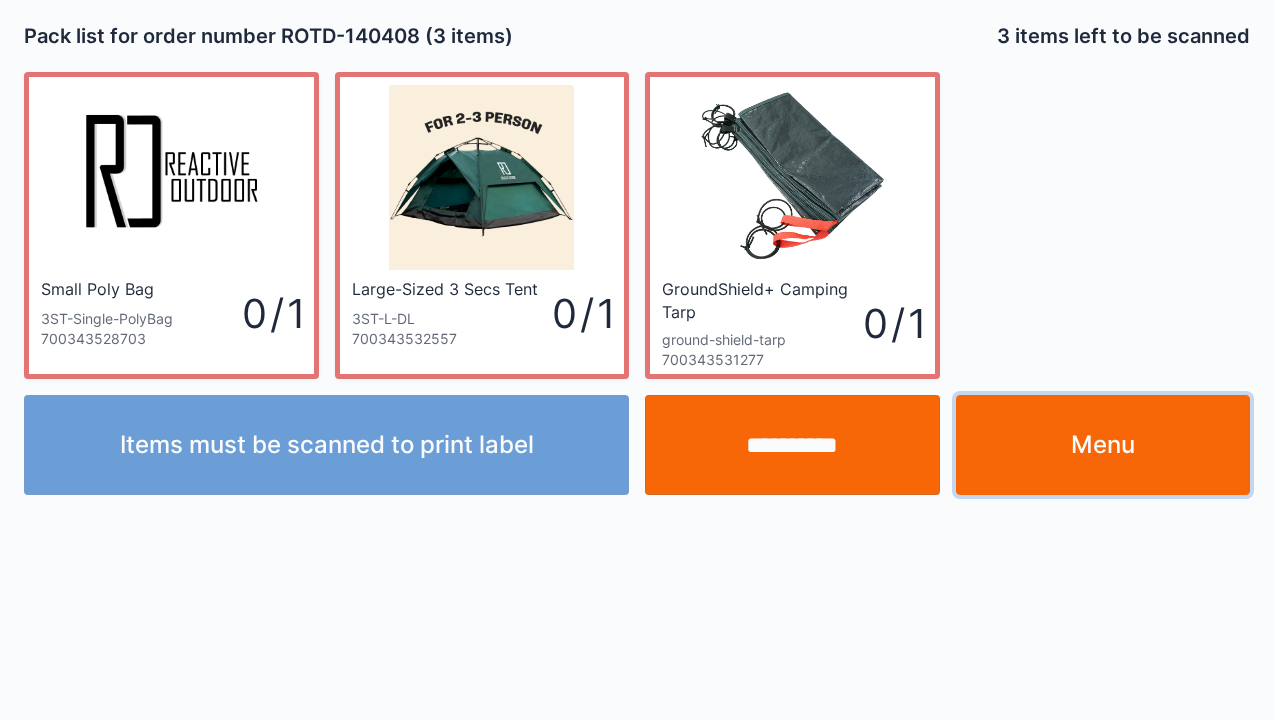 click on "Menu" at bounding box center [1103, 445] 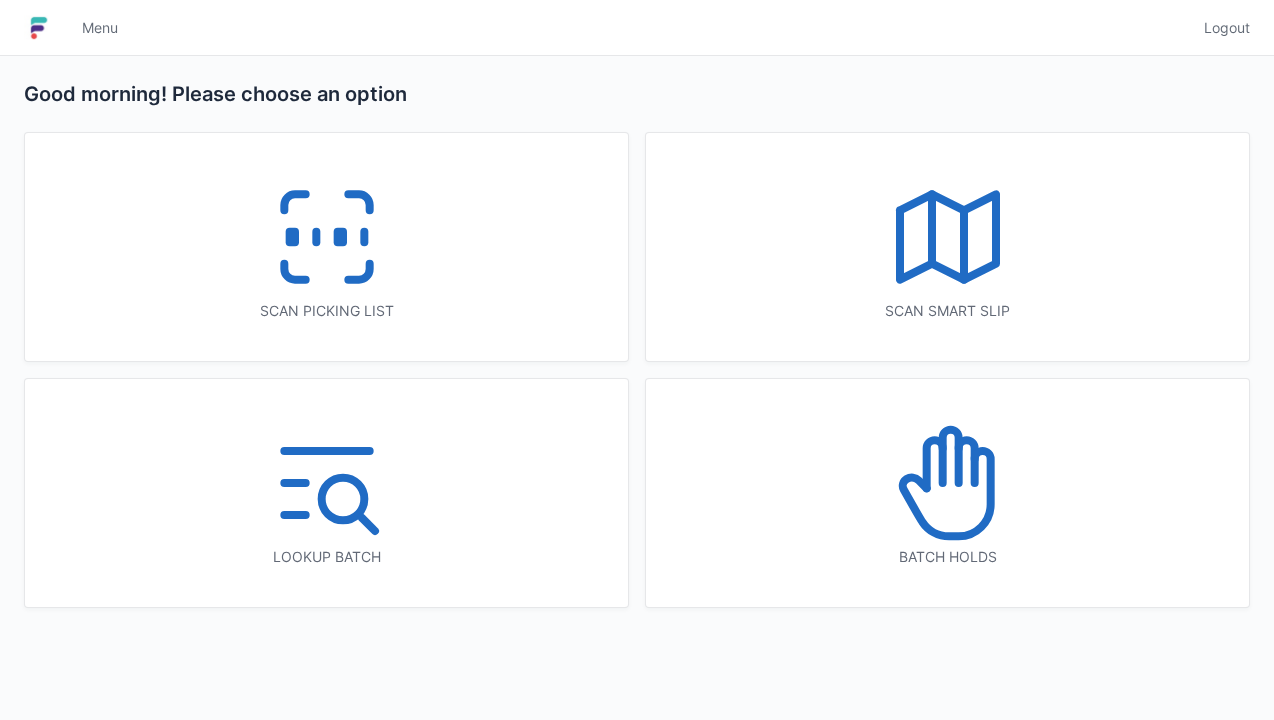 scroll, scrollTop: 0, scrollLeft: 0, axis: both 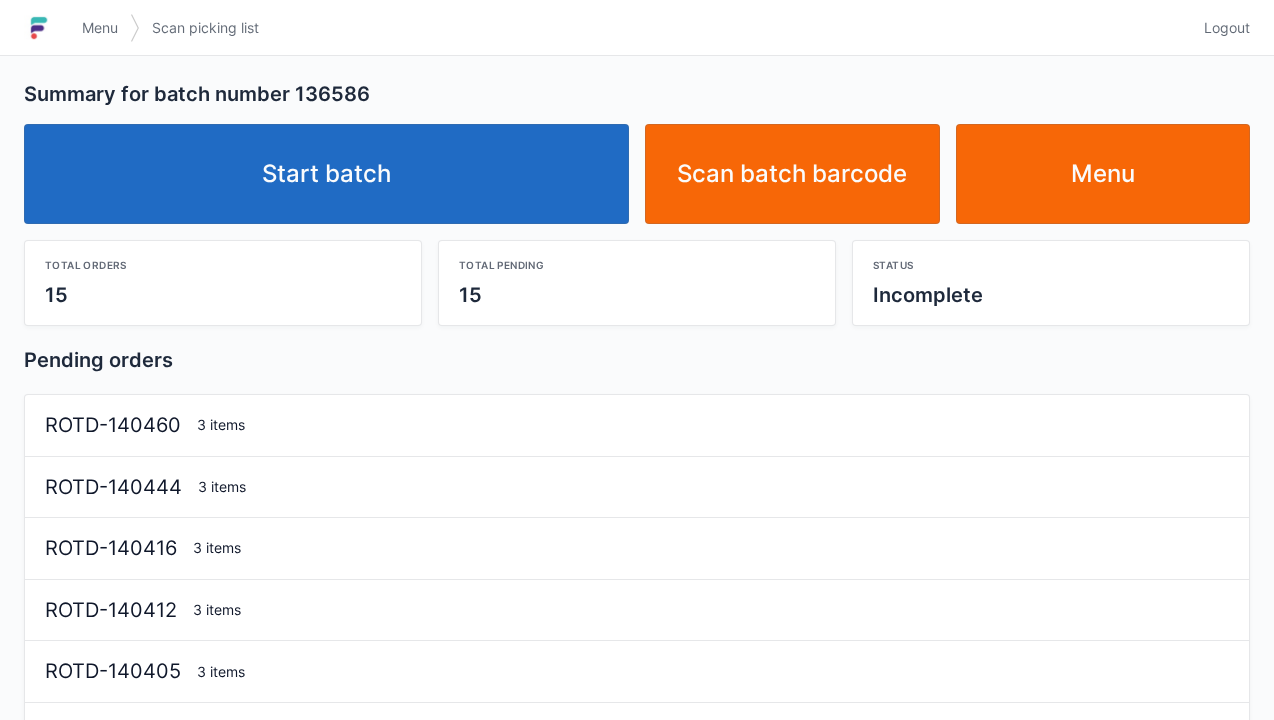 click on "Start batch" at bounding box center [326, 174] 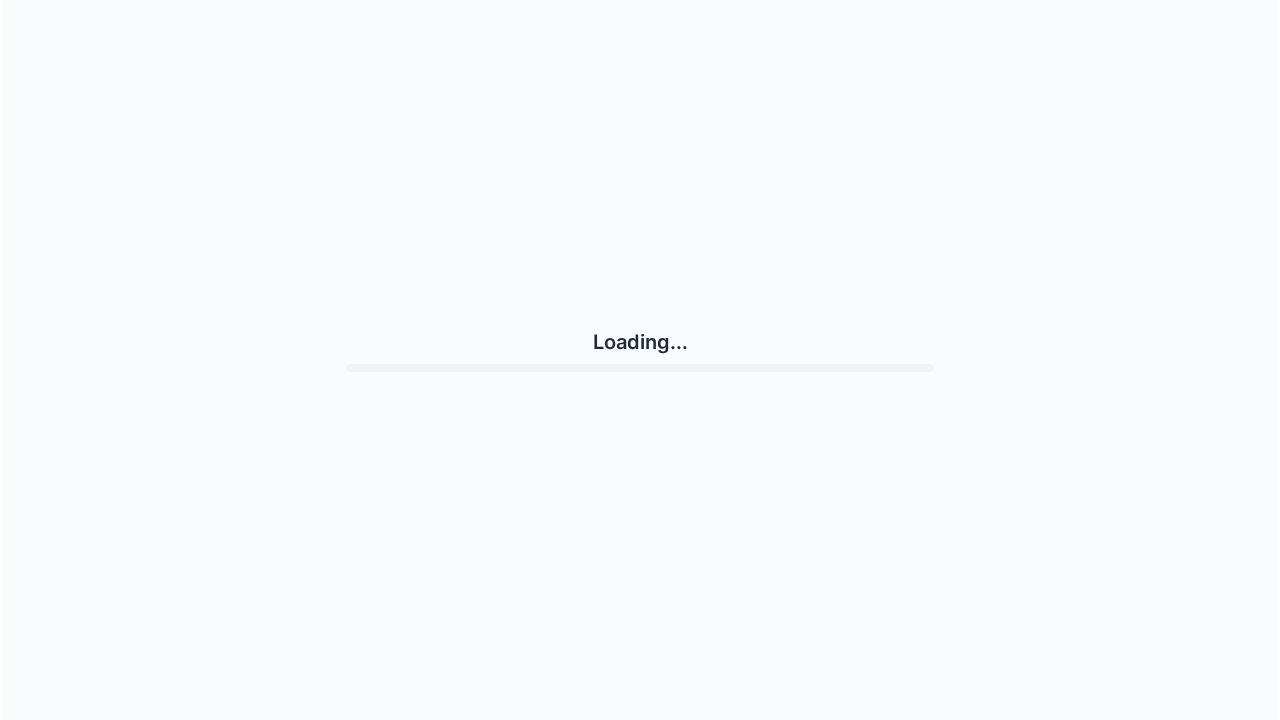 scroll, scrollTop: 0, scrollLeft: 0, axis: both 